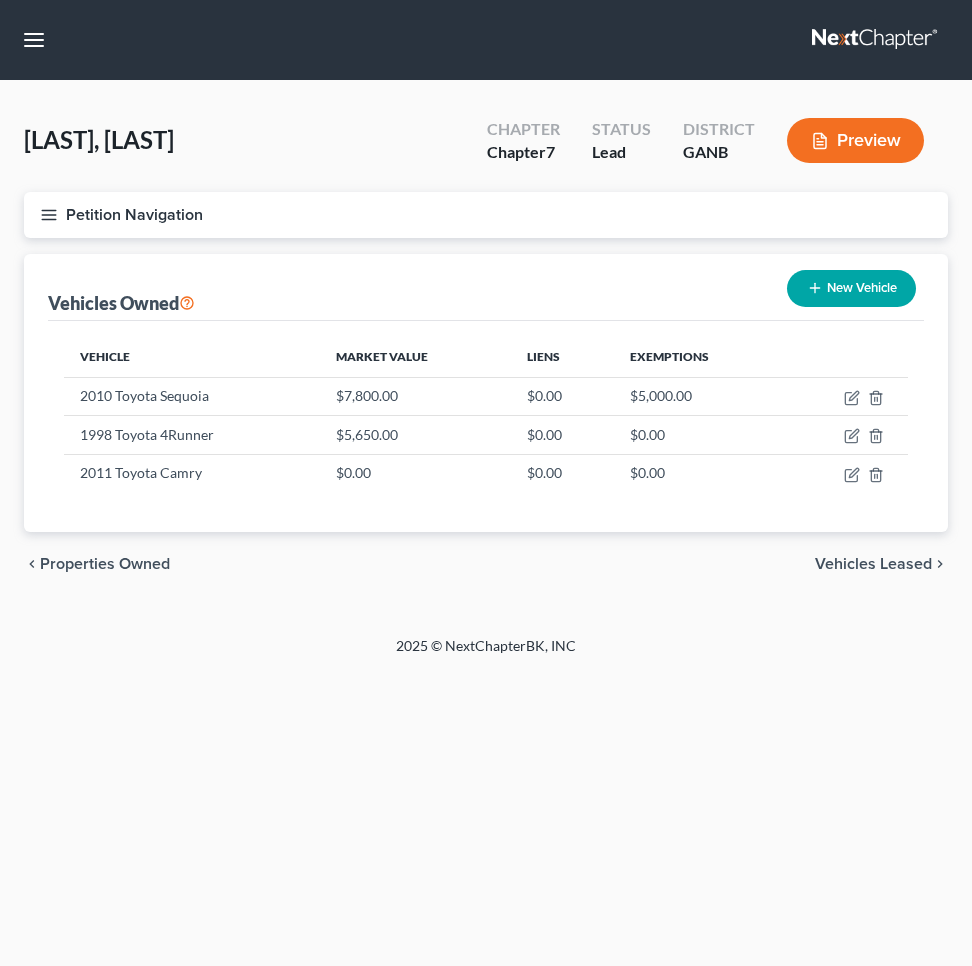 scroll, scrollTop: 0, scrollLeft: 0, axis: both 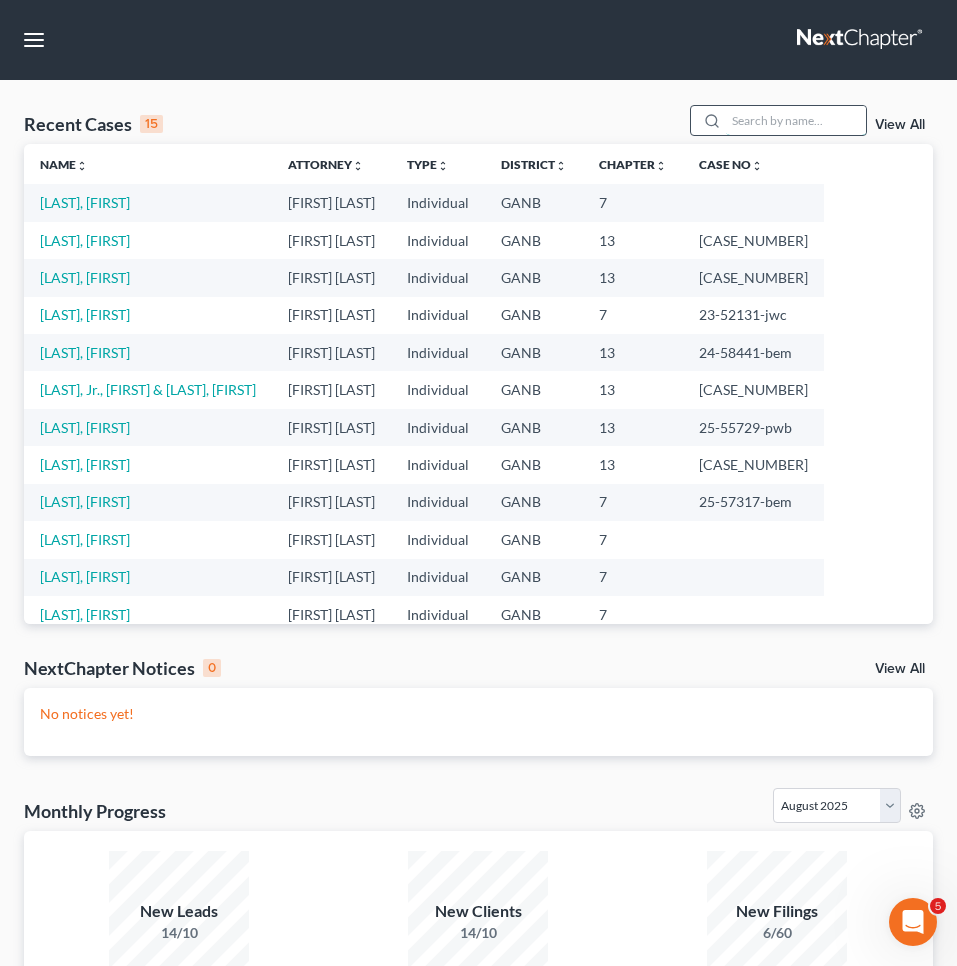 click at bounding box center [796, 120] 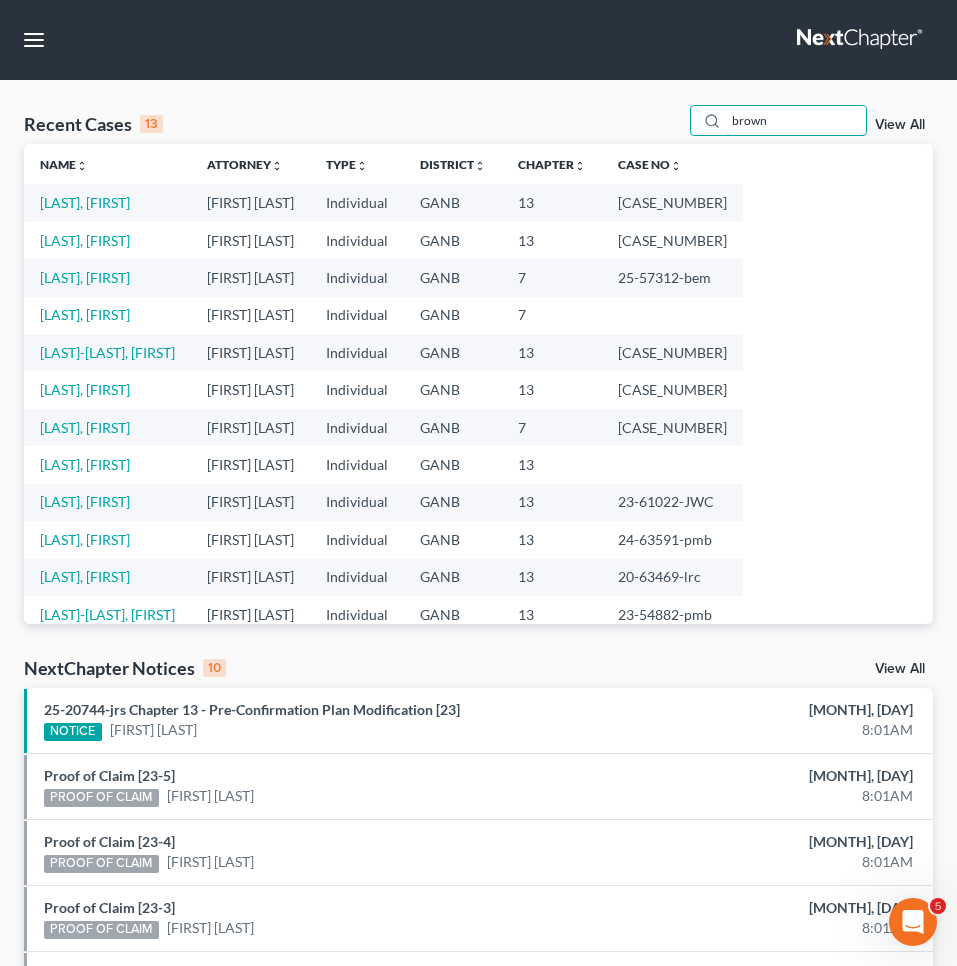 type on "brown" 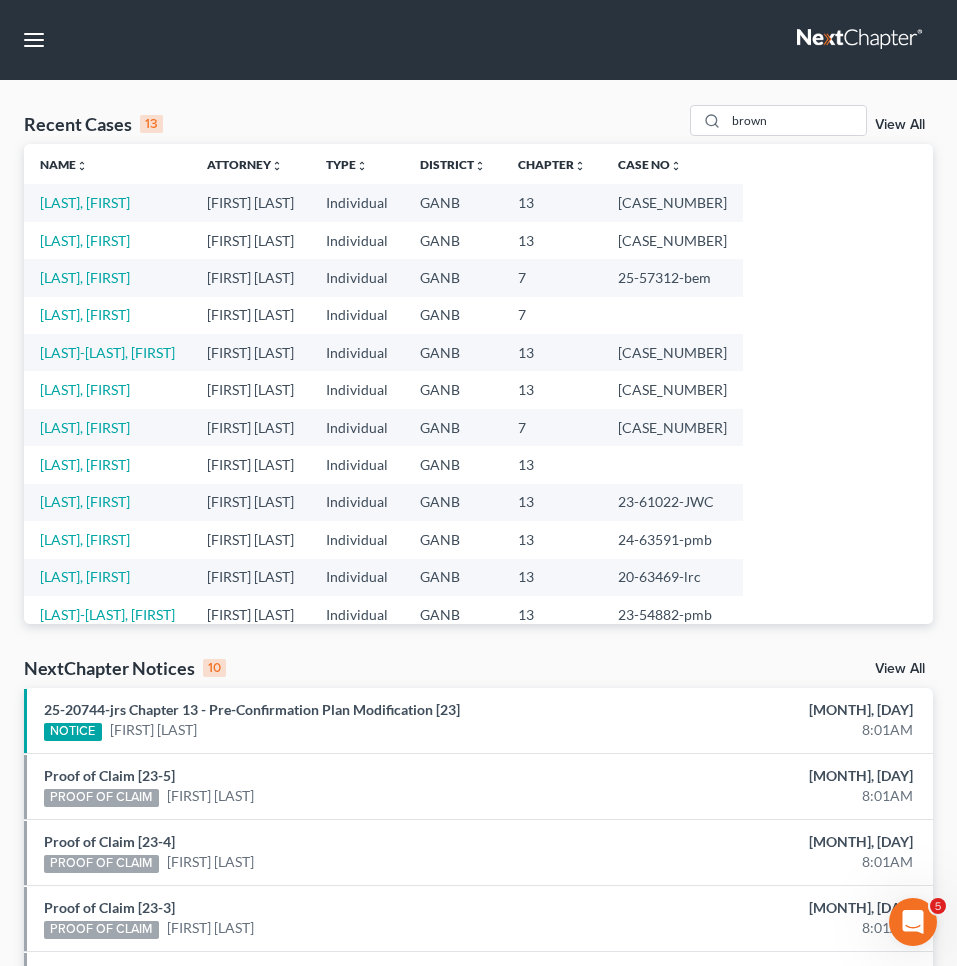 click on "[CASE_NUMBER]" at bounding box center (672, 202) 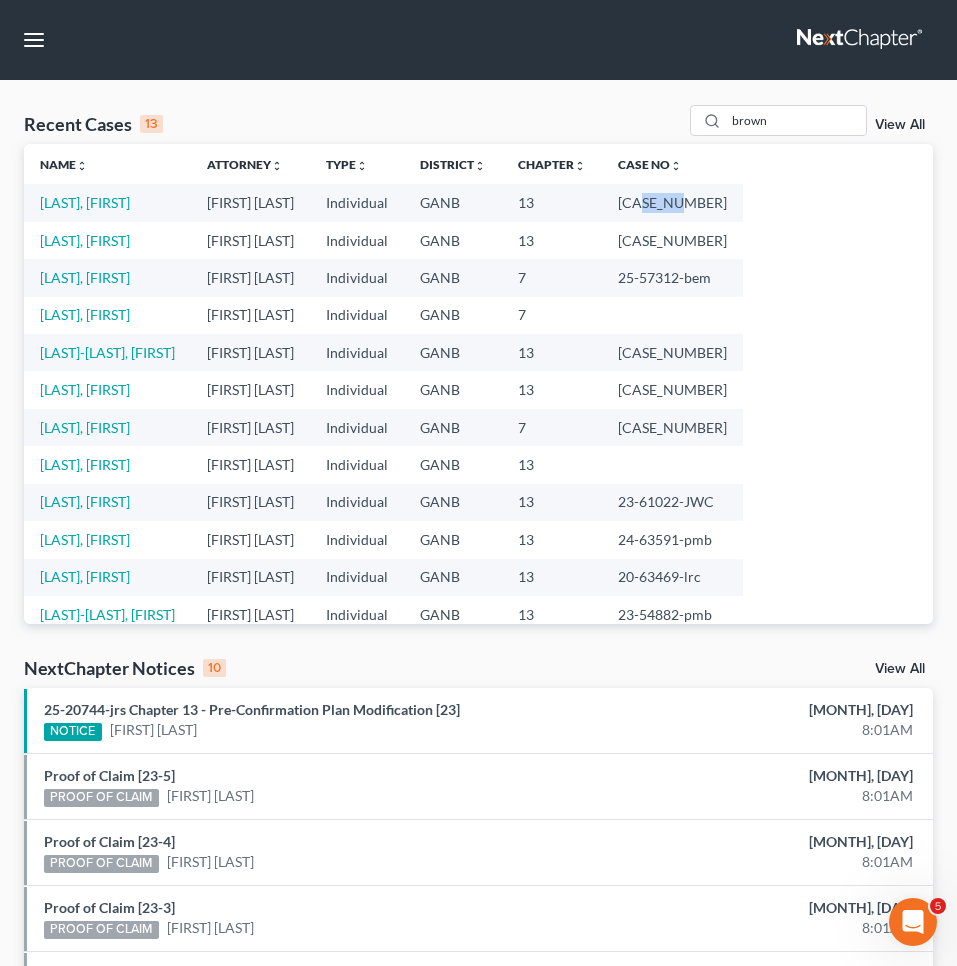 click on "[CASE_NUMBER]" at bounding box center (672, 202) 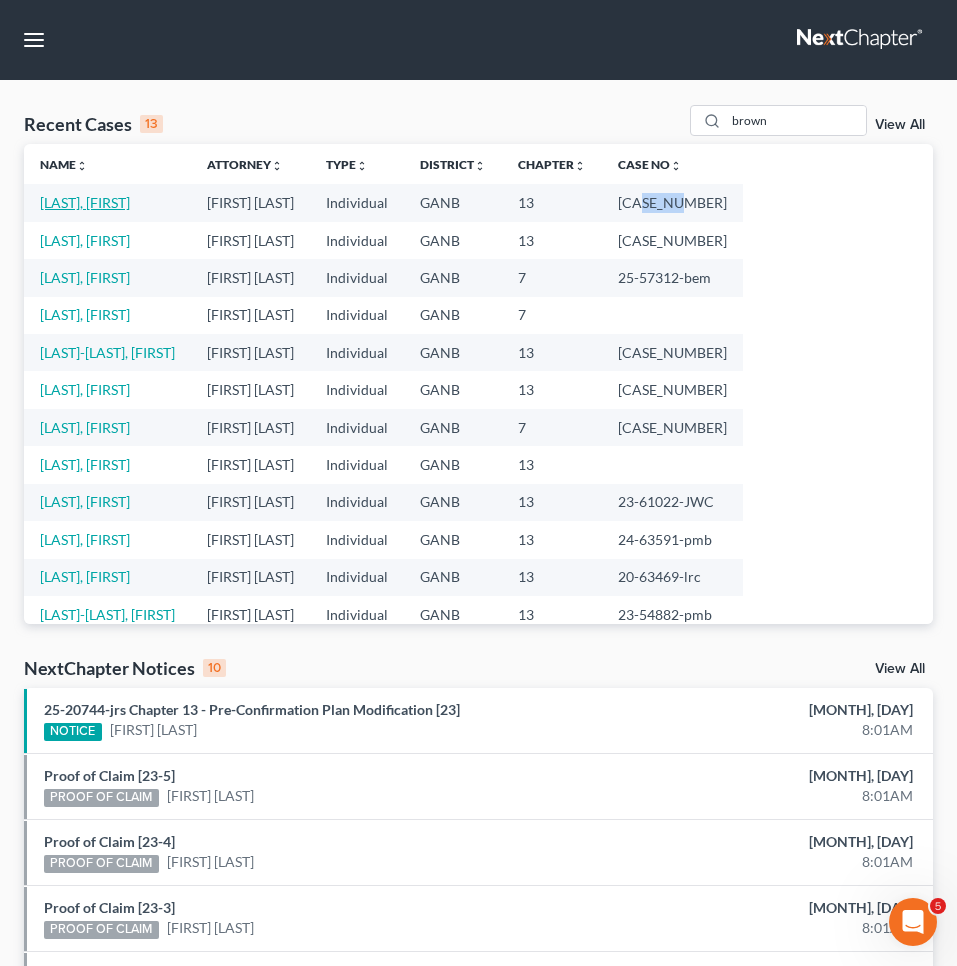 click on "[LAST], [FIRST]" at bounding box center [85, 202] 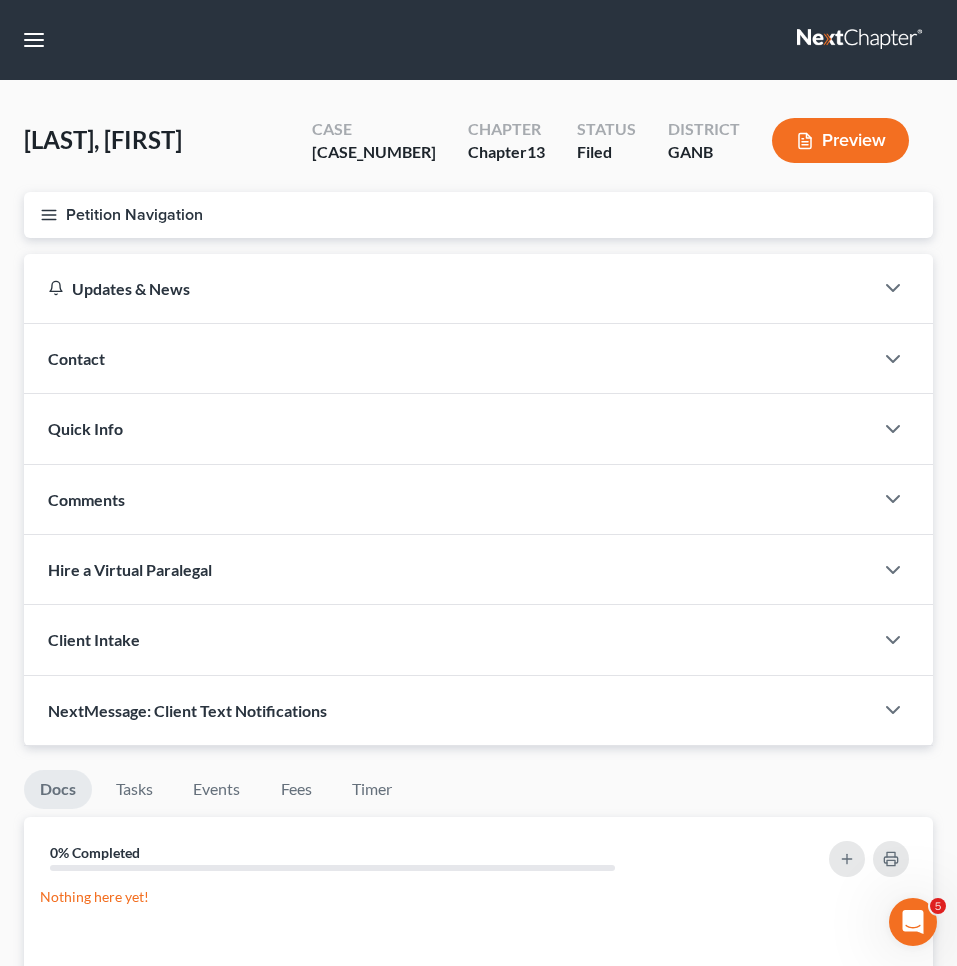 scroll, scrollTop: 0, scrollLeft: 0, axis: both 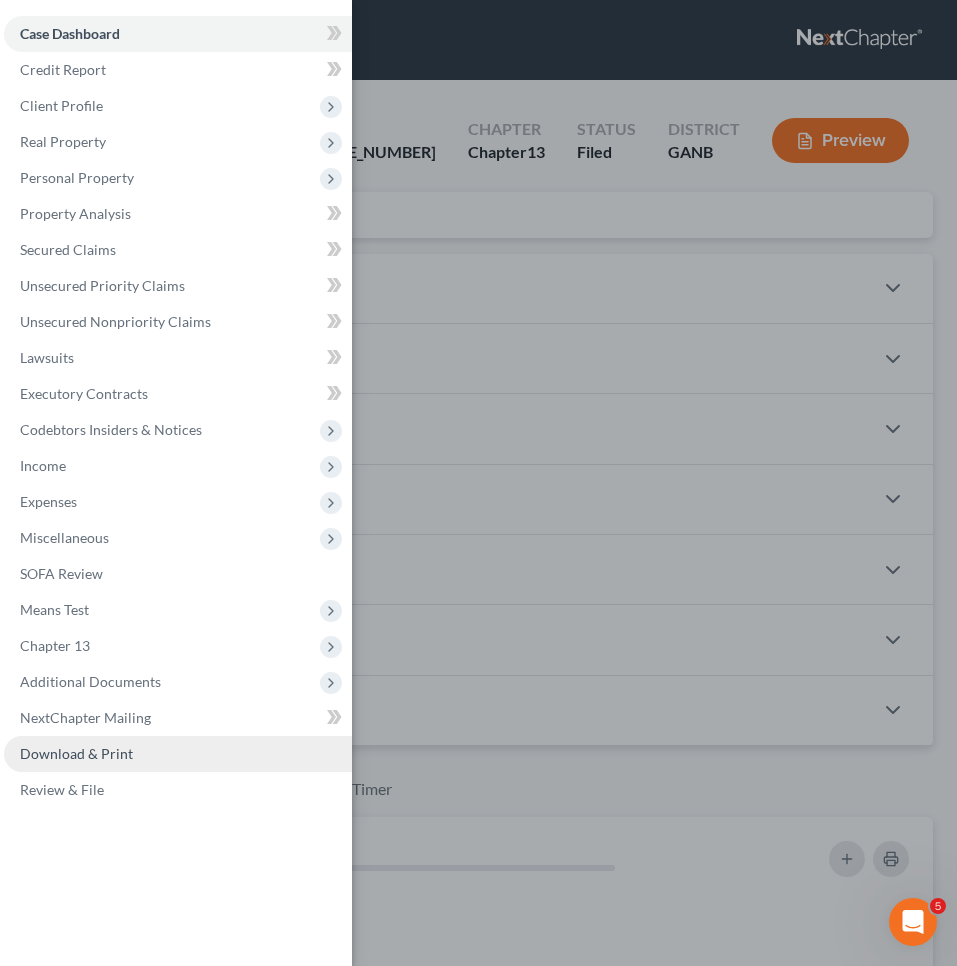 click on "Download & Print" at bounding box center [178, 754] 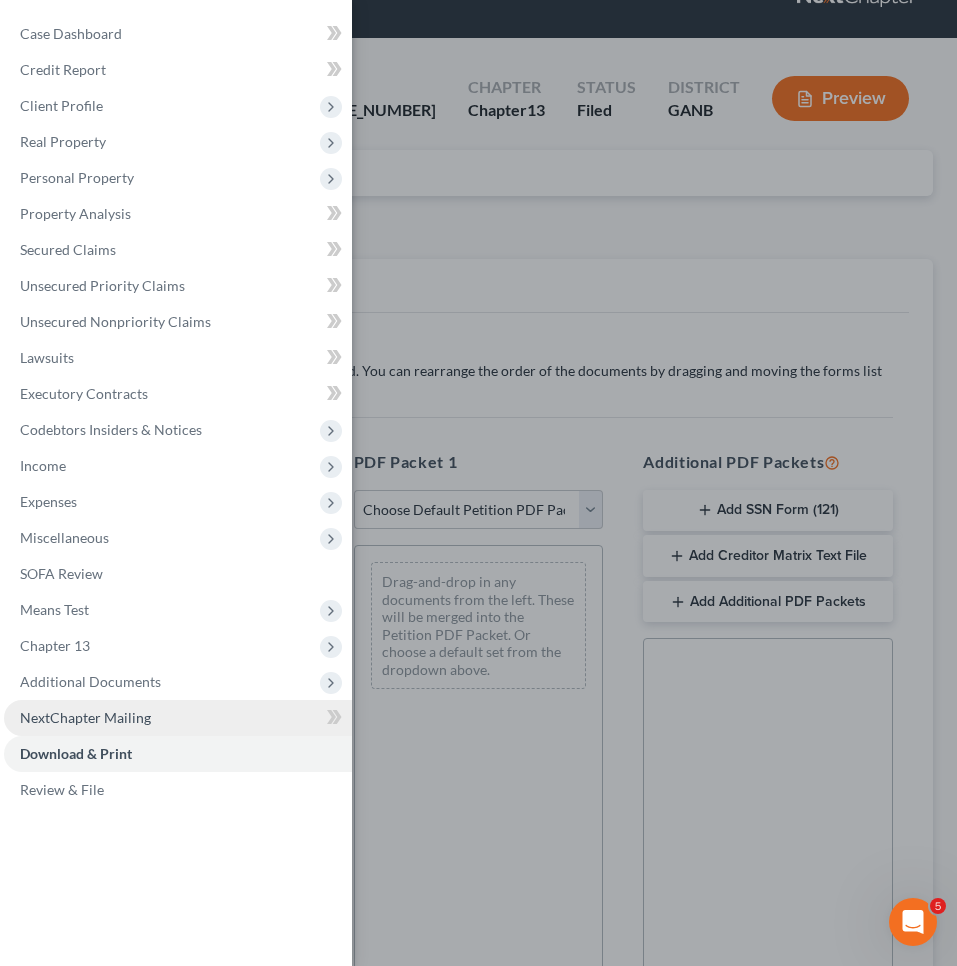 scroll, scrollTop: 42, scrollLeft: 0, axis: vertical 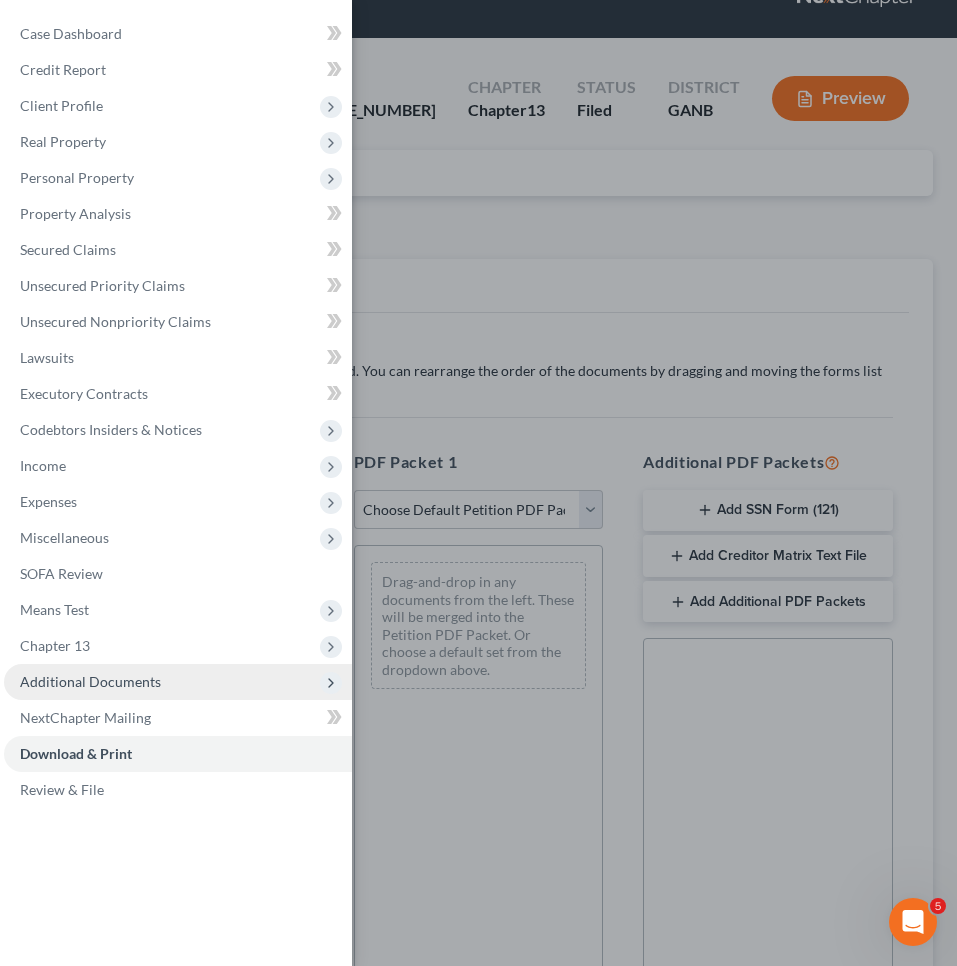 click on "Additional Documents" at bounding box center (178, 682) 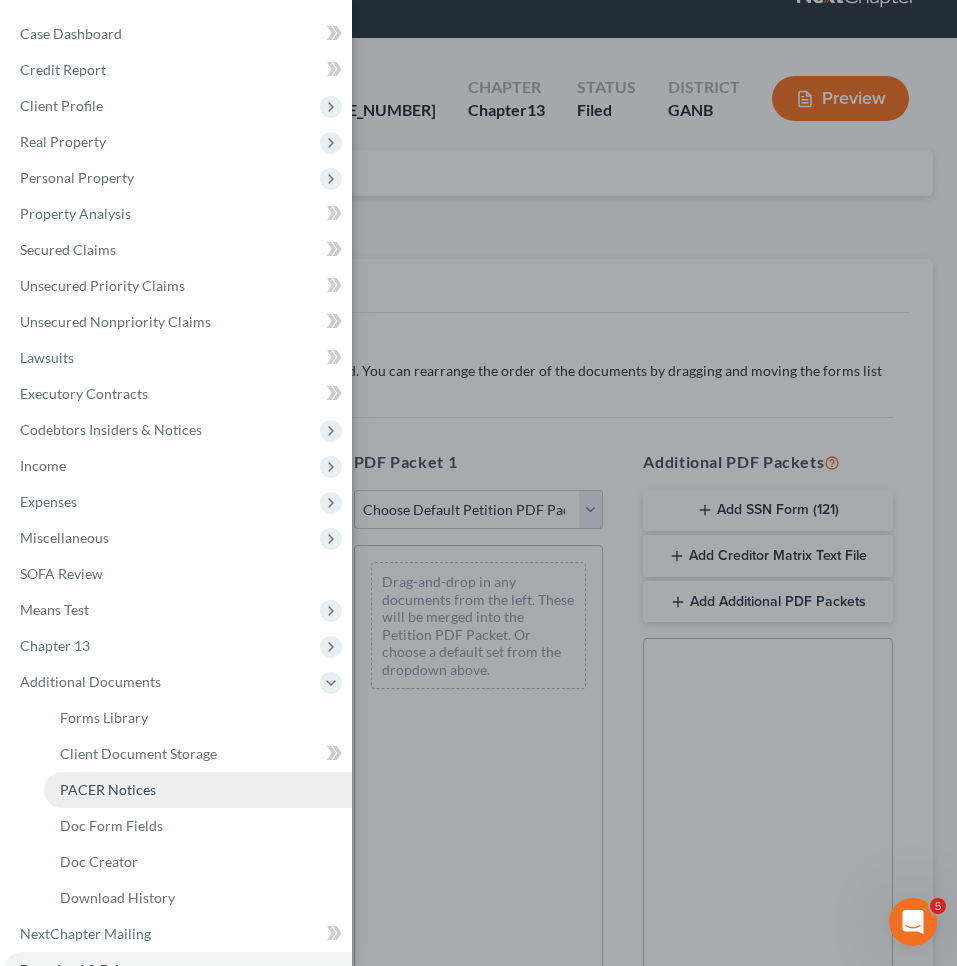 click on "PACER Notices" at bounding box center [108, 789] 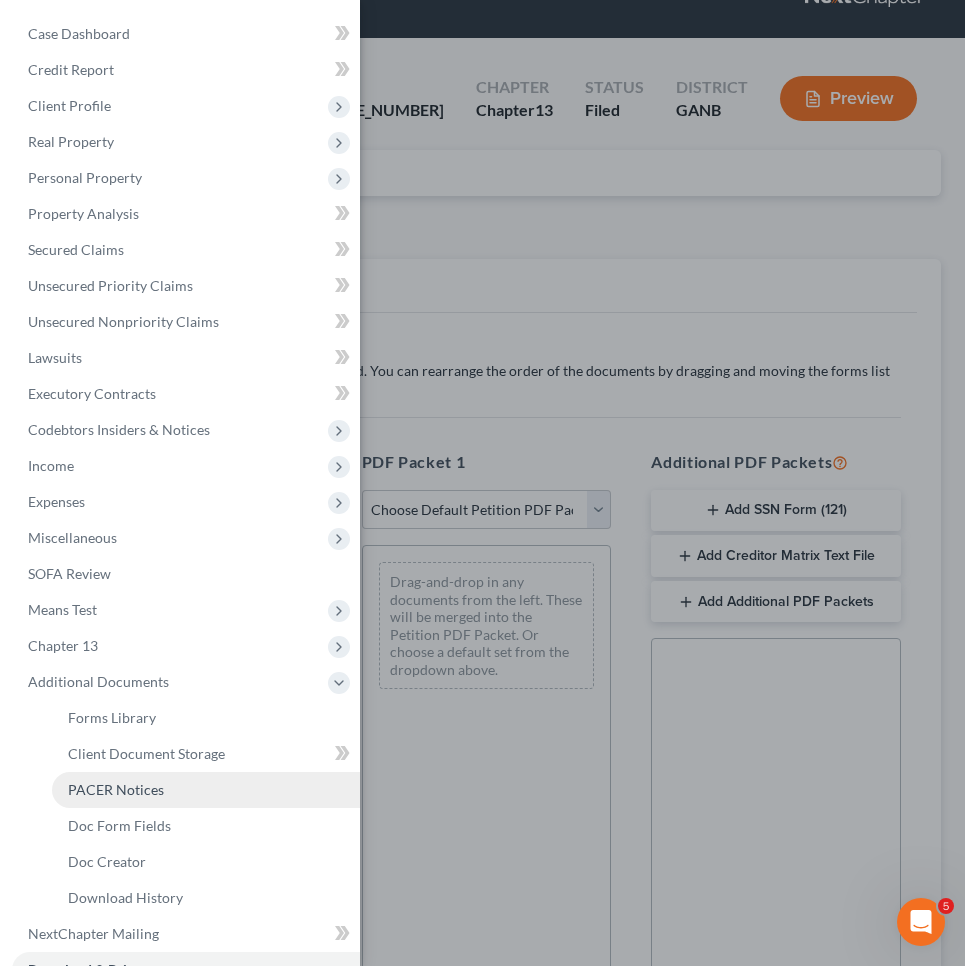 scroll, scrollTop: 0, scrollLeft: 0, axis: both 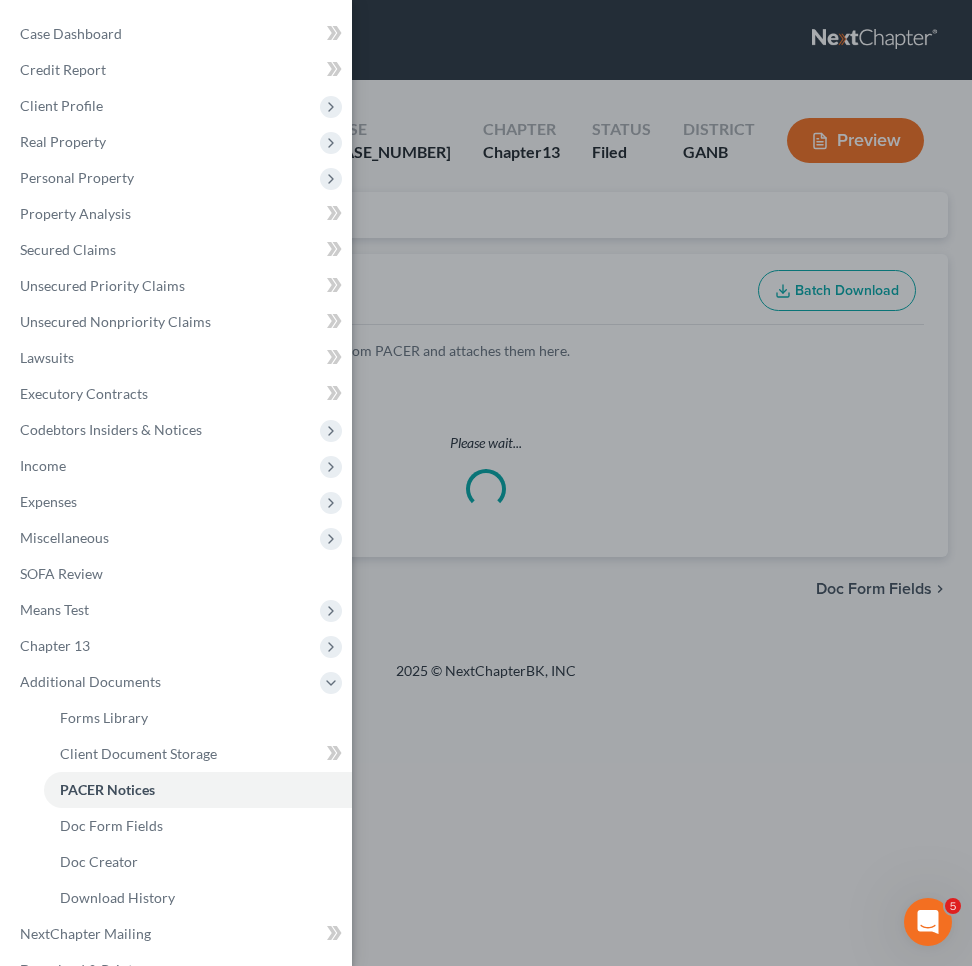 click on "Case Dashboard
Payments
Invoices
Payments
Payments
Credit Report
Client Profile" at bounding box center [486, 483] 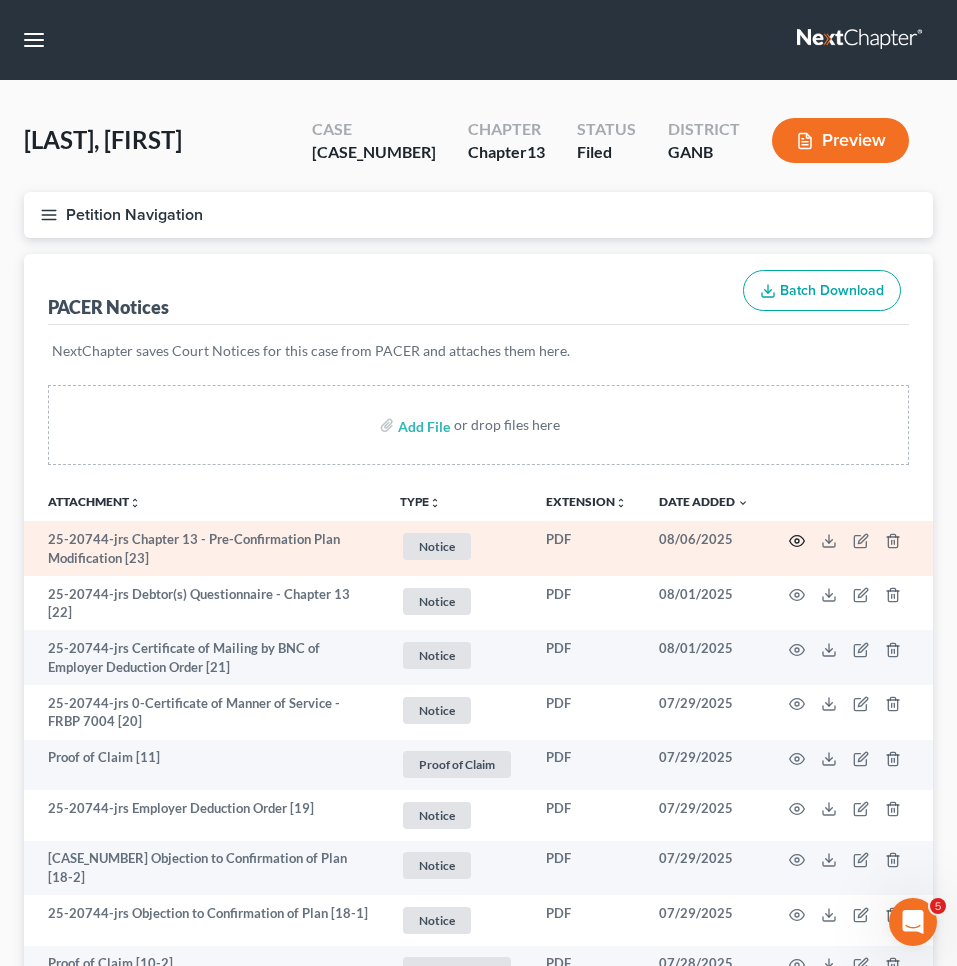 click 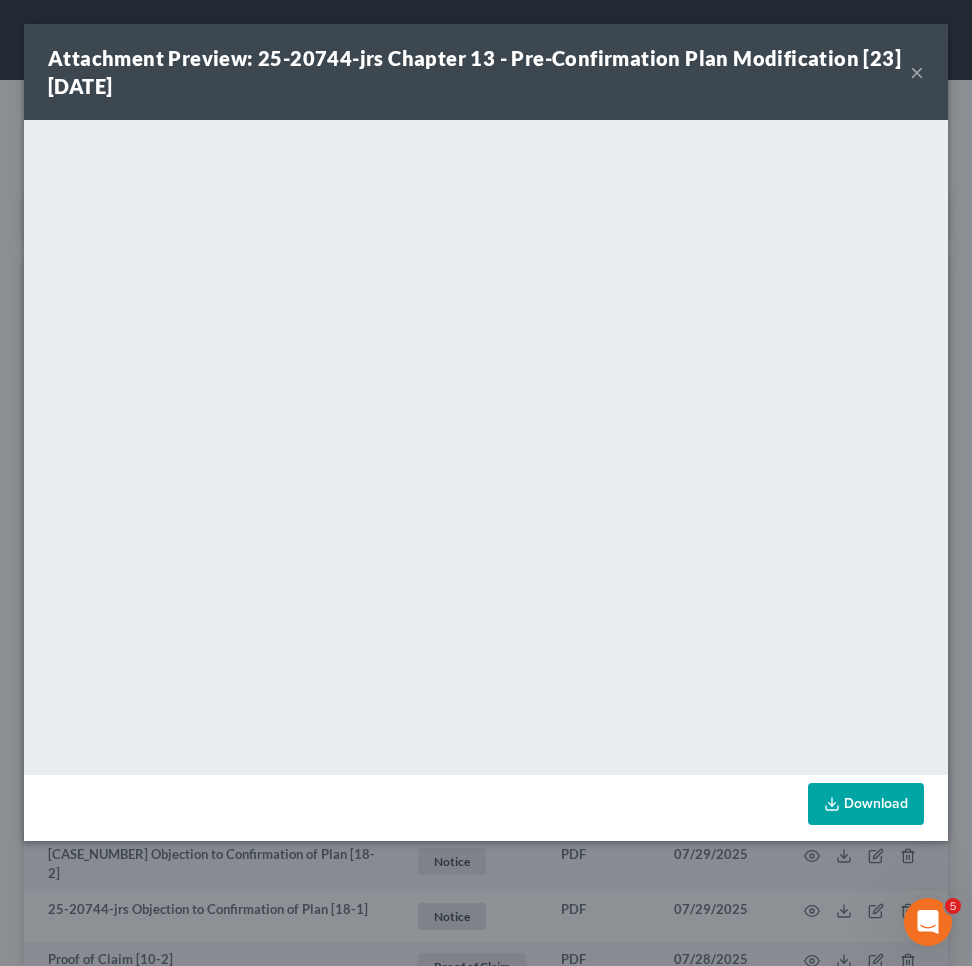 click on "×" at bounding box center (917, 72) 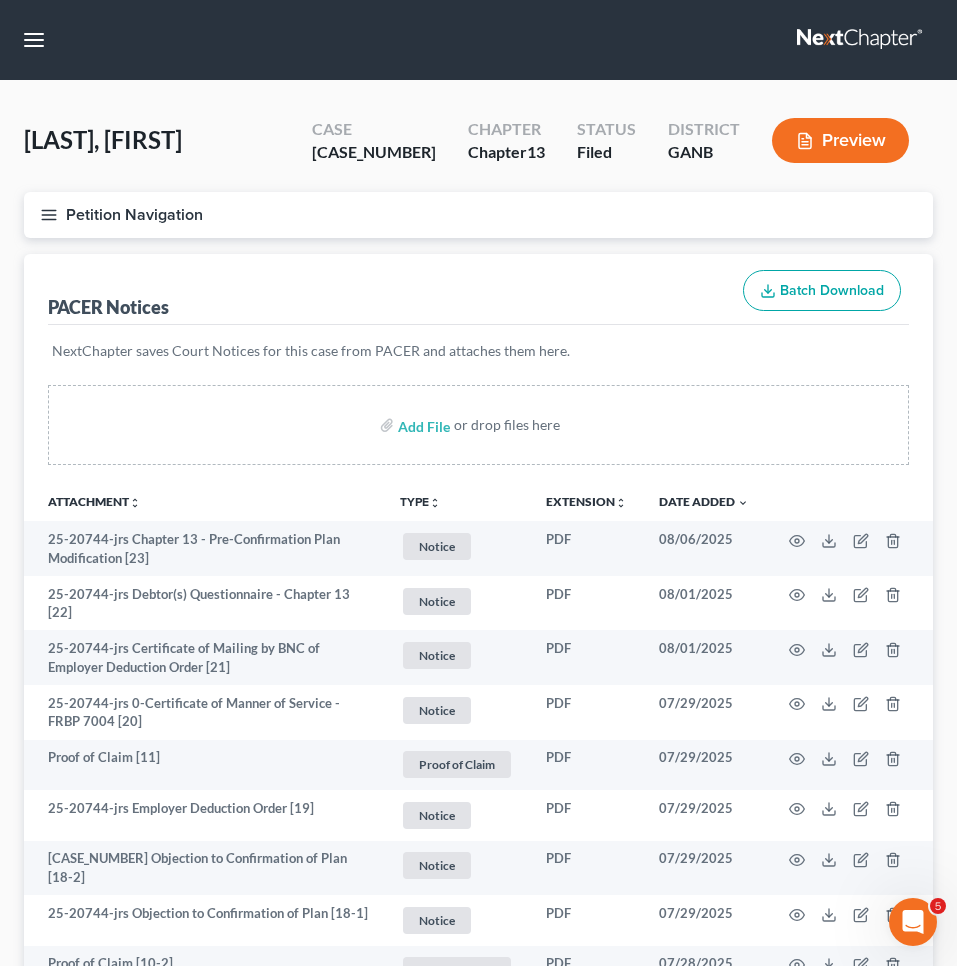 click on "Petition Navigation" at bounding box center [478, 215] 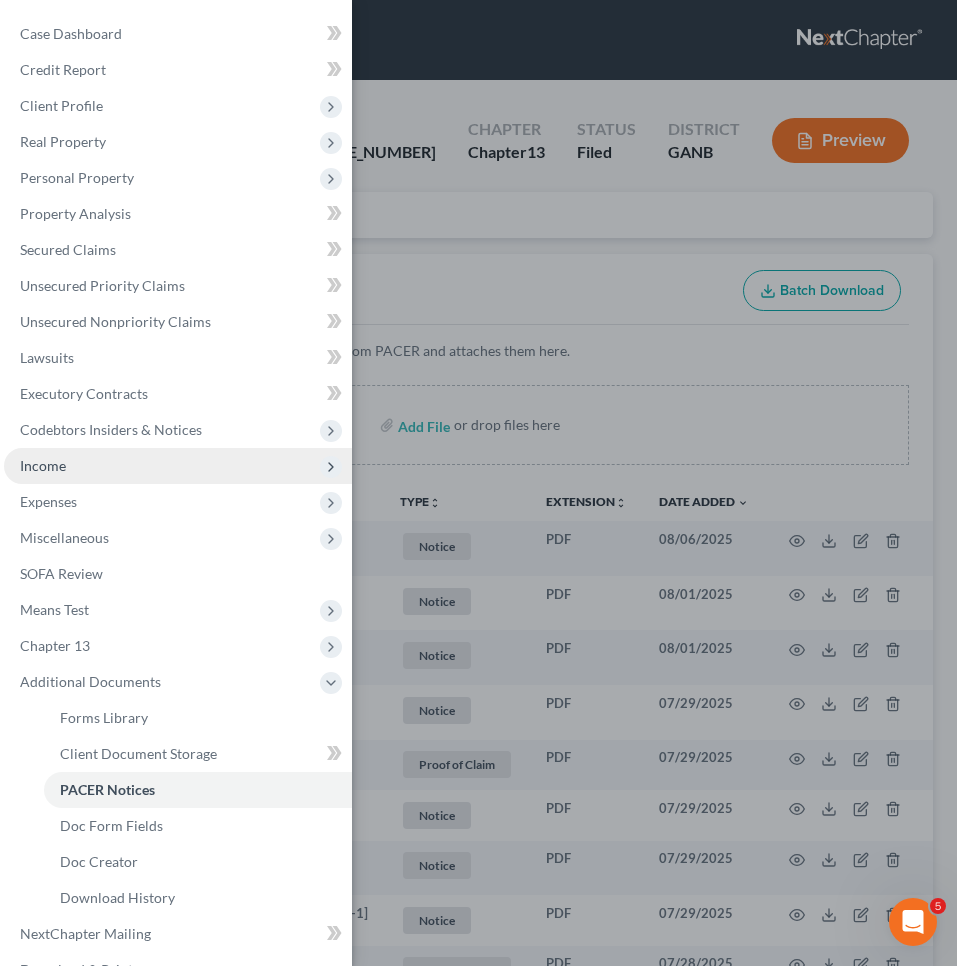 click on "Income" at bounding box center [178, 466] 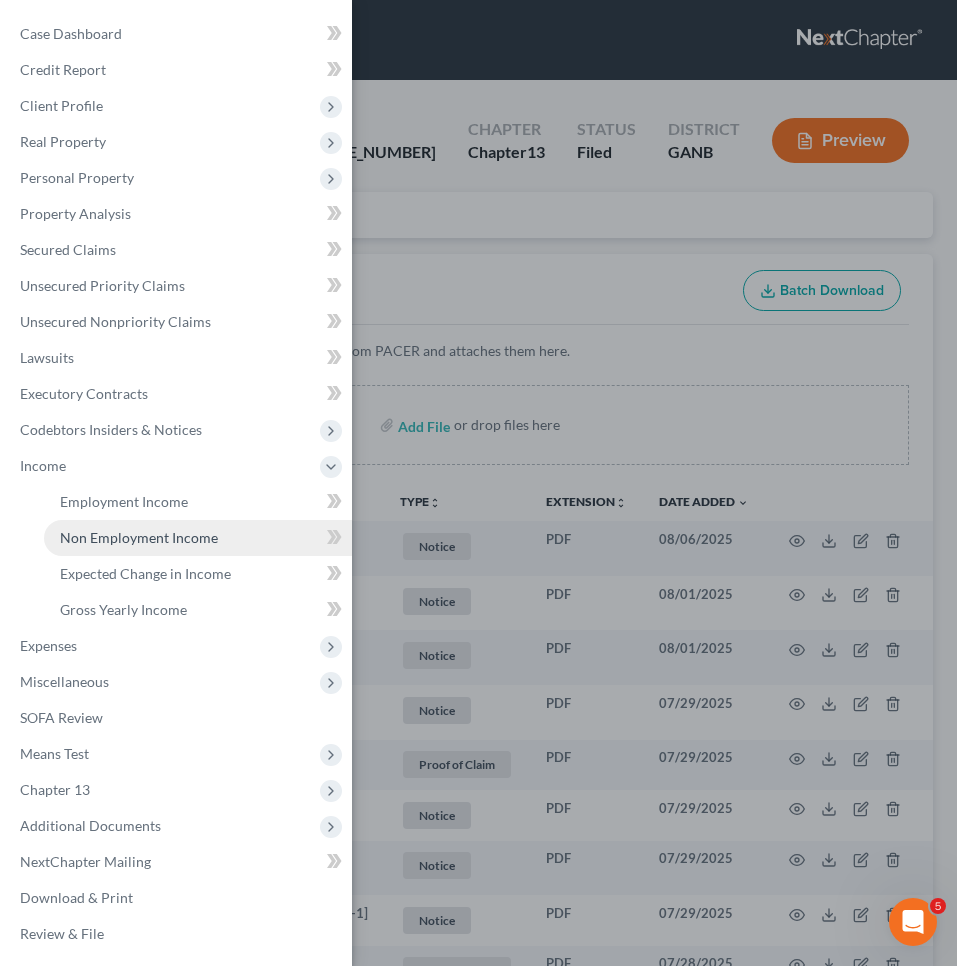 click on "Non Employment Income" at bounding box center (139, 537) 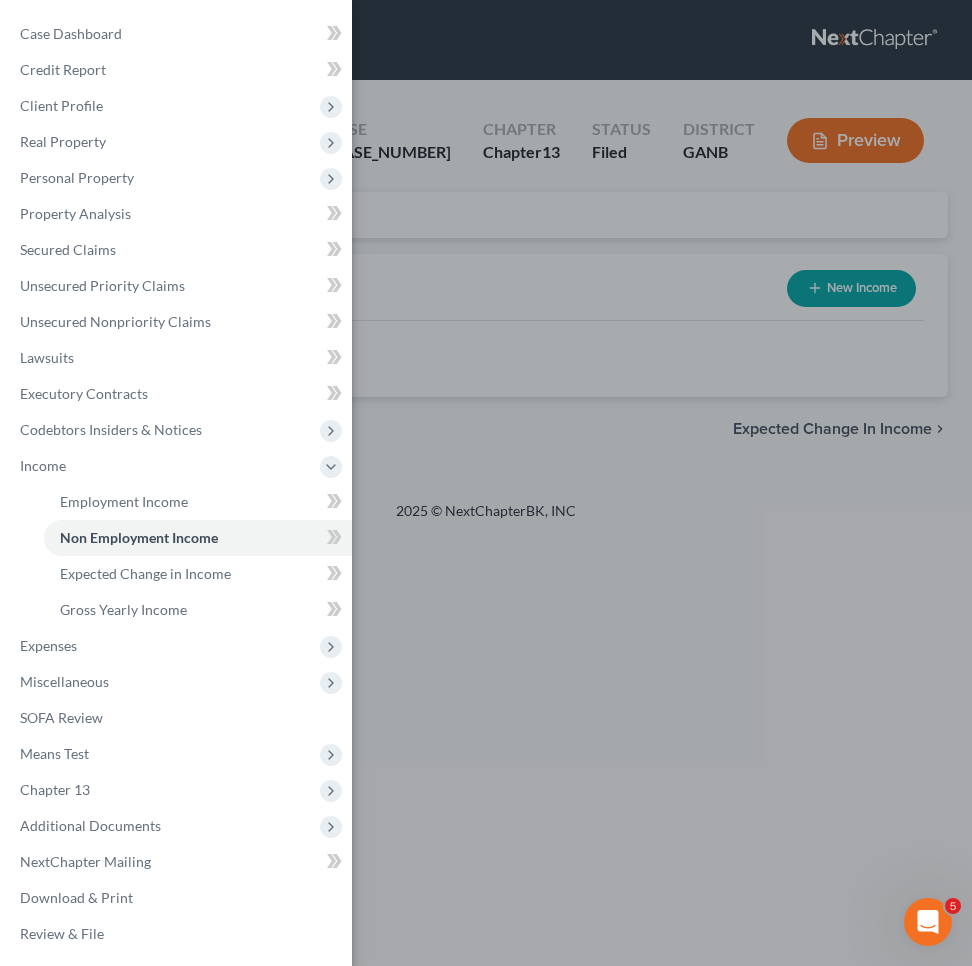 click on "Case Dashboard
Payments
Invoices
Payments
Payments
Credit Report
Client Profile" at bounding box center [486, 483] 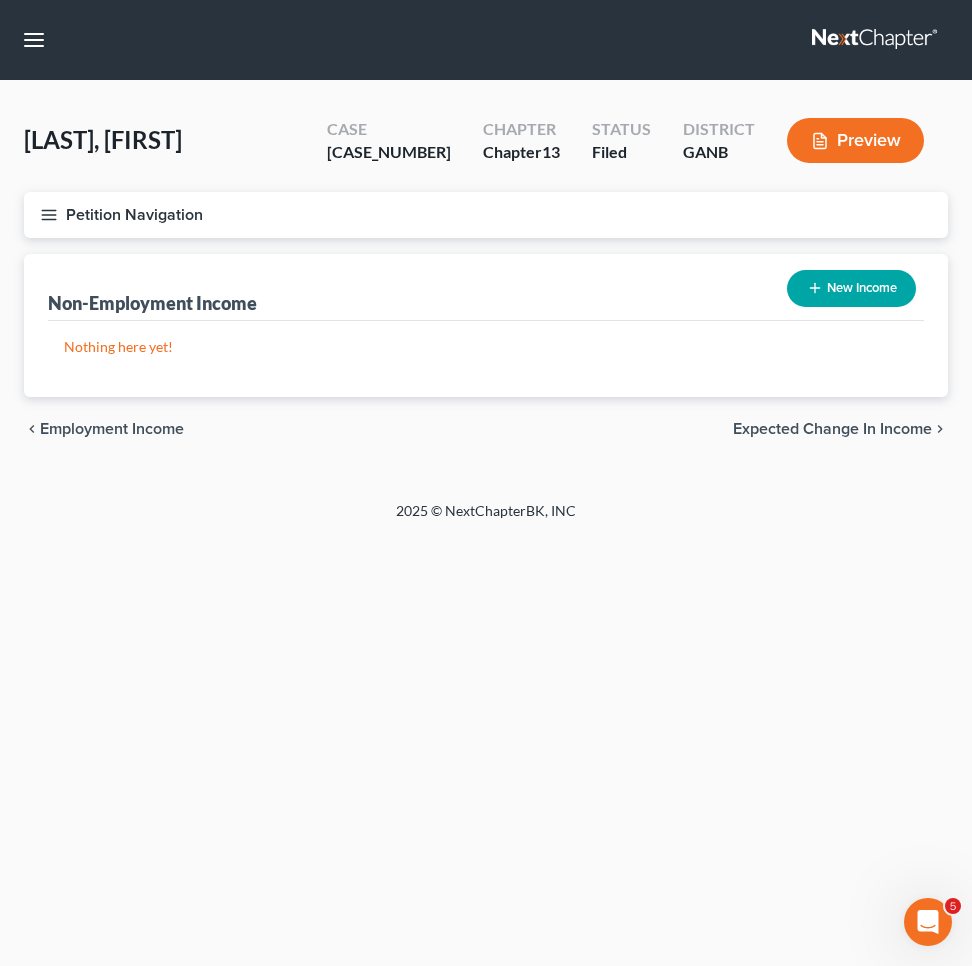 click on "New Income" at bounding box center [851, 288] 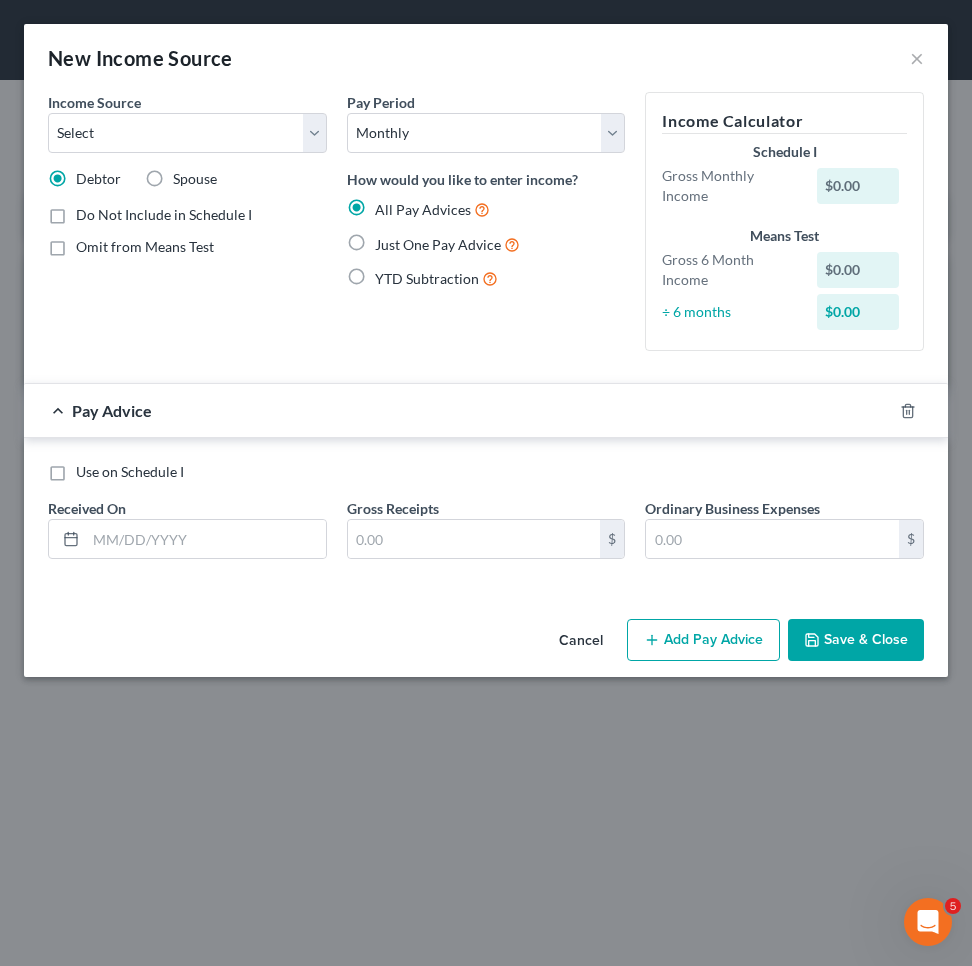 click on "Just One Pay Advice" at bounding box center [438, 244] 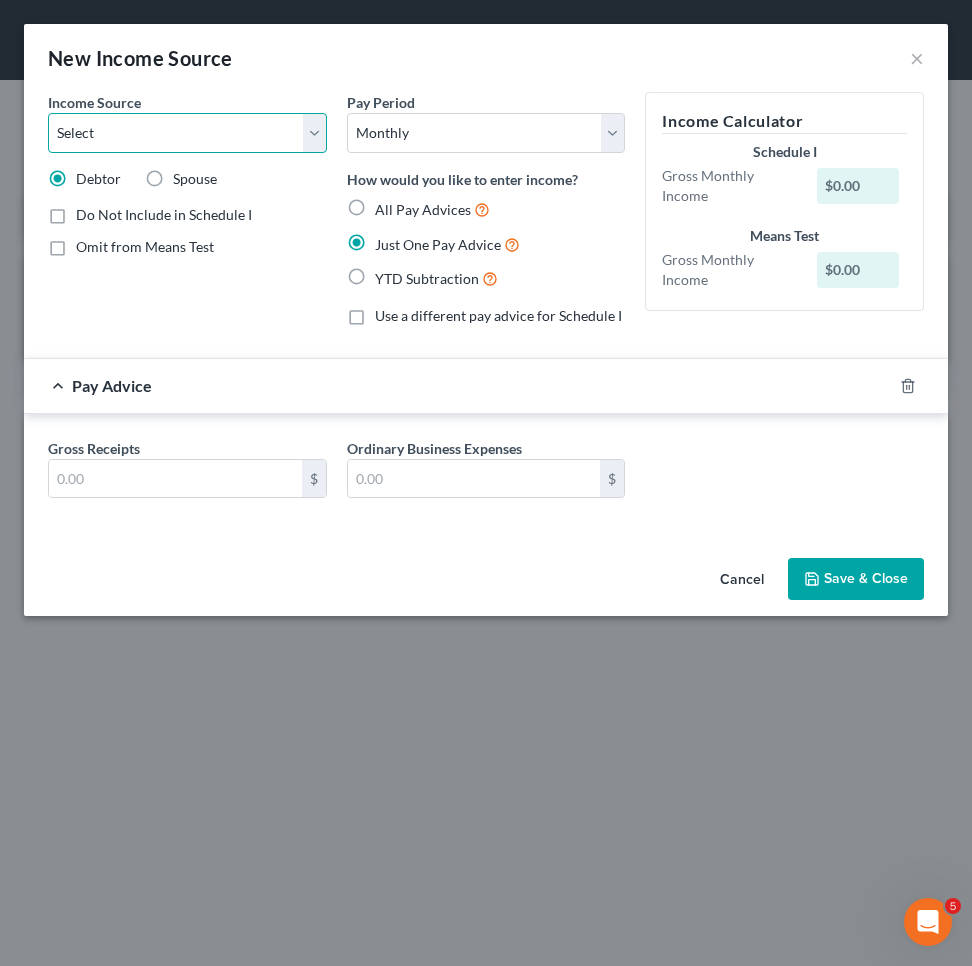 select on "12" 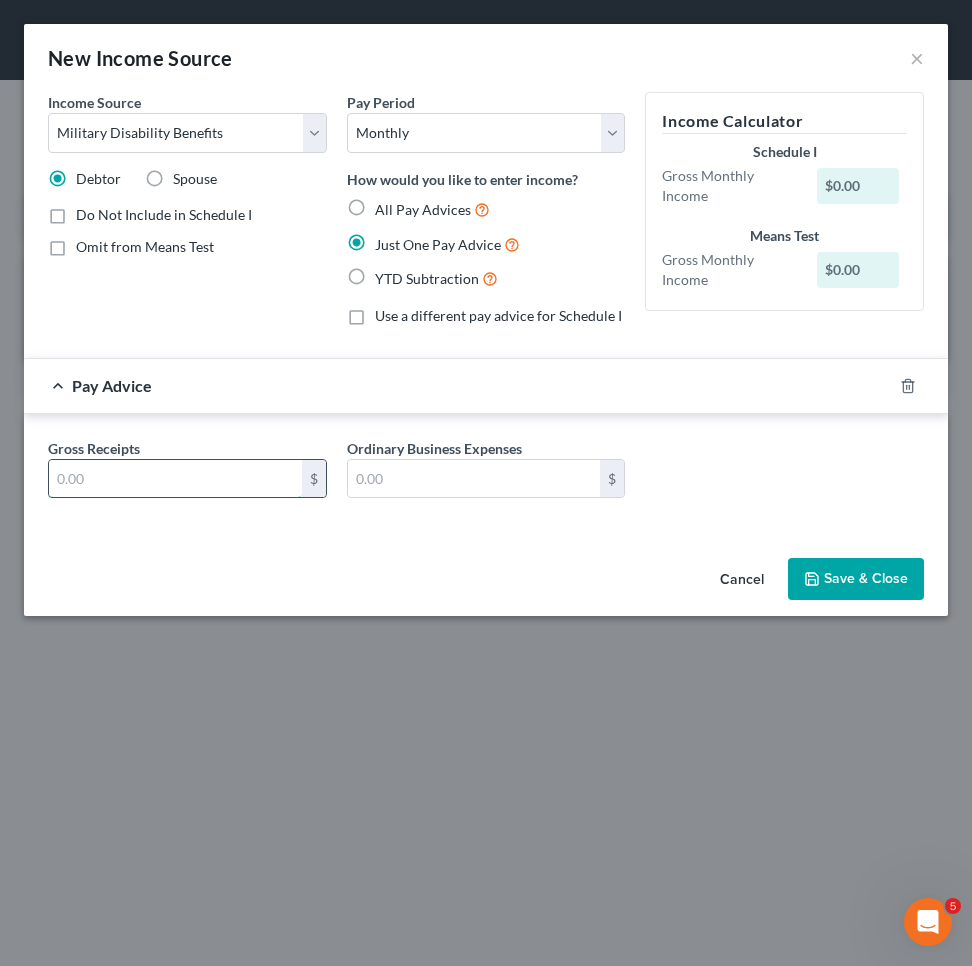 click at bounding box center (175, 479) 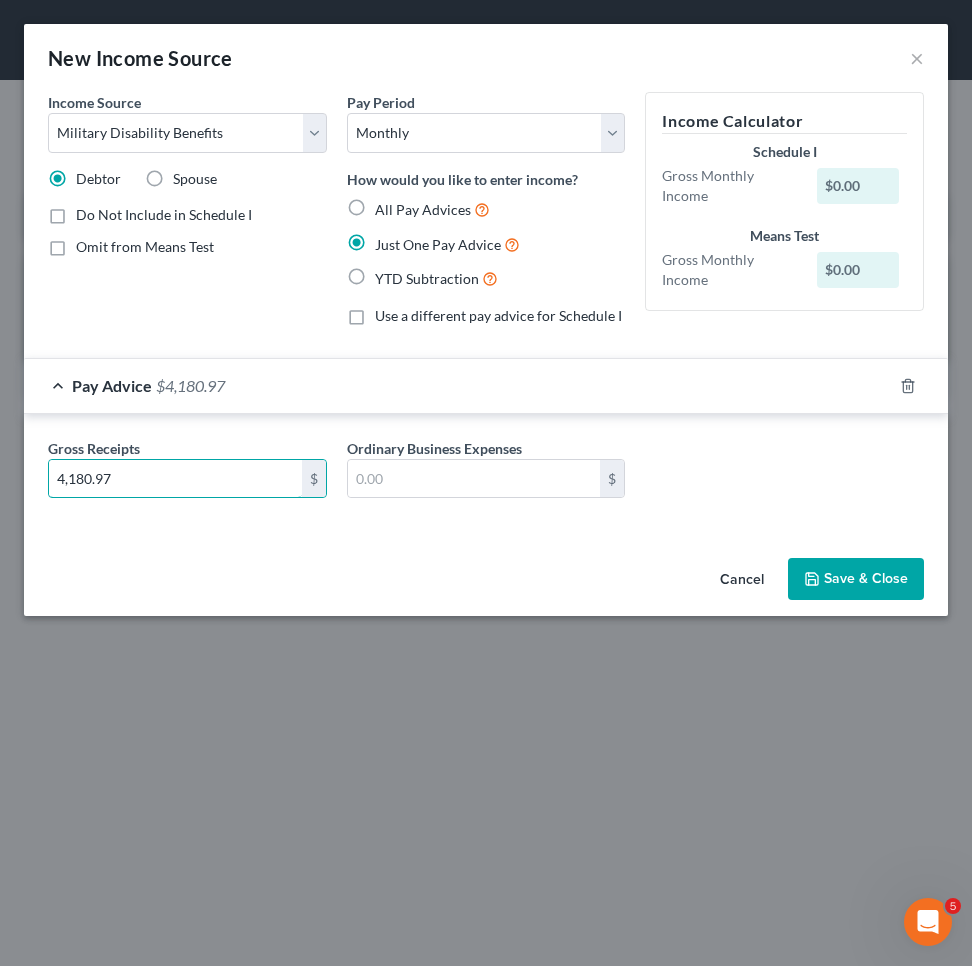 type on "4,180.97" 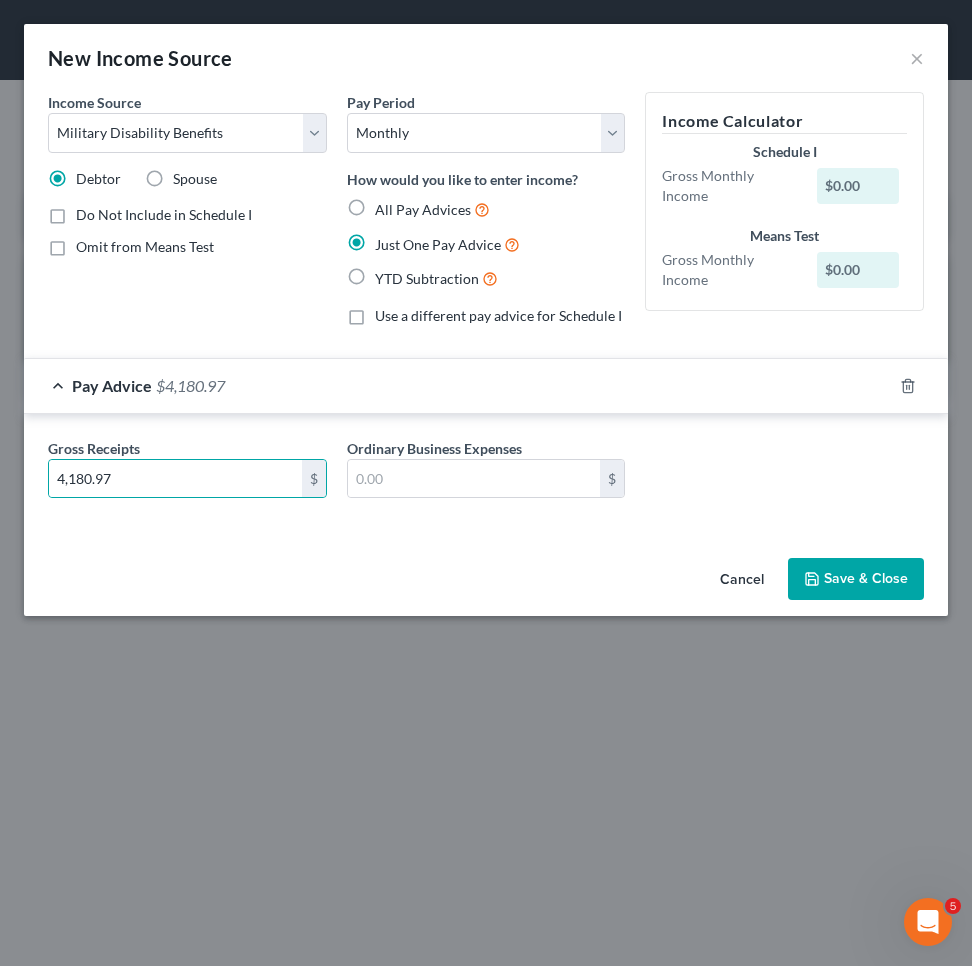 click on "Save & Close" at bounding box center (856, 579) 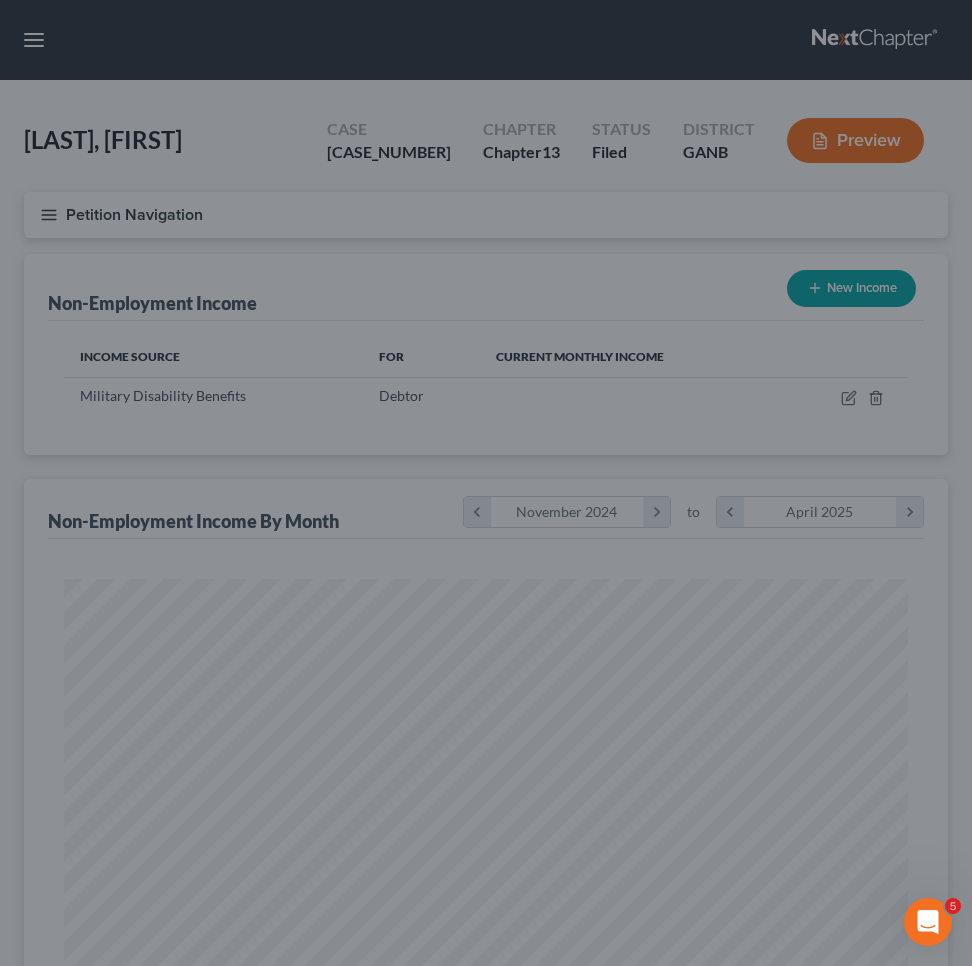 scroll, scrollTop: 999578, scrollLeft: 999116, axis: both 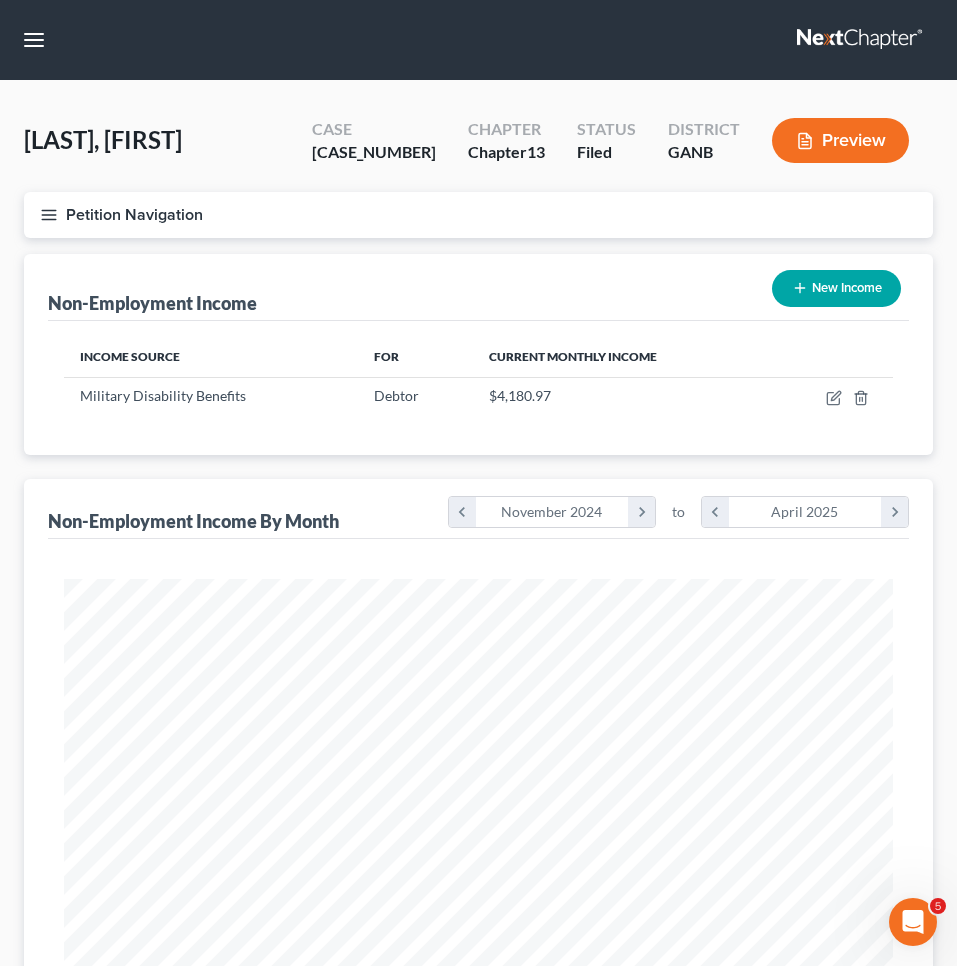 click on "Petition Navigation" at bounding box center (478, 215) 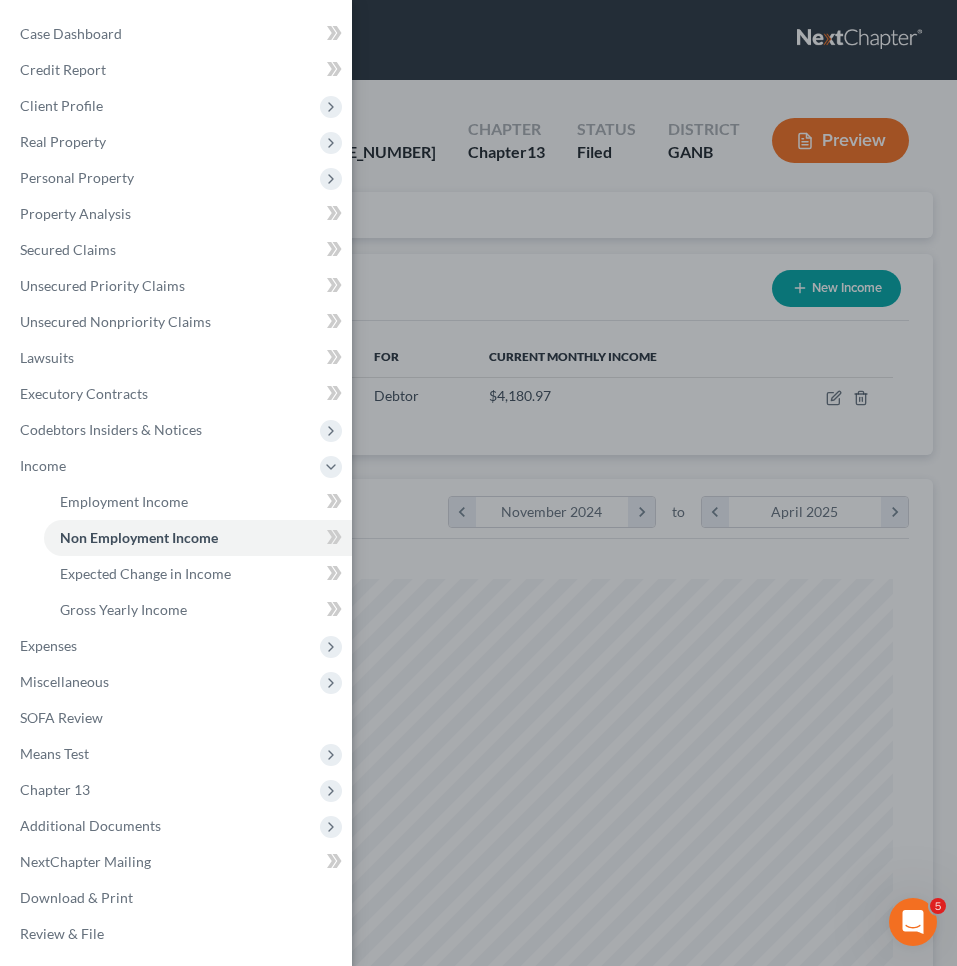 click on "Case Dashboard
Payments
Invoices
Payments
Payments
Credit Report
Client Profile" at bounding box center [478, 483] 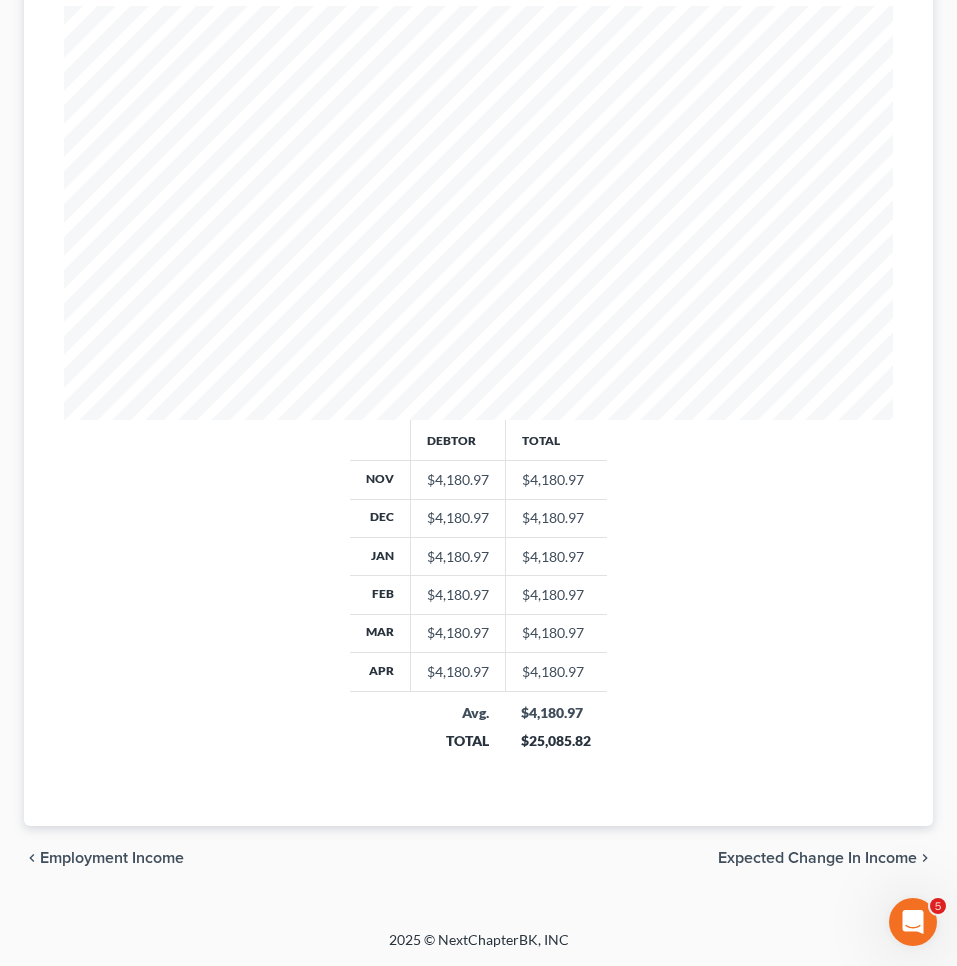scroll, scrollTop: 573, scrollLeft: 0, axis: vertical 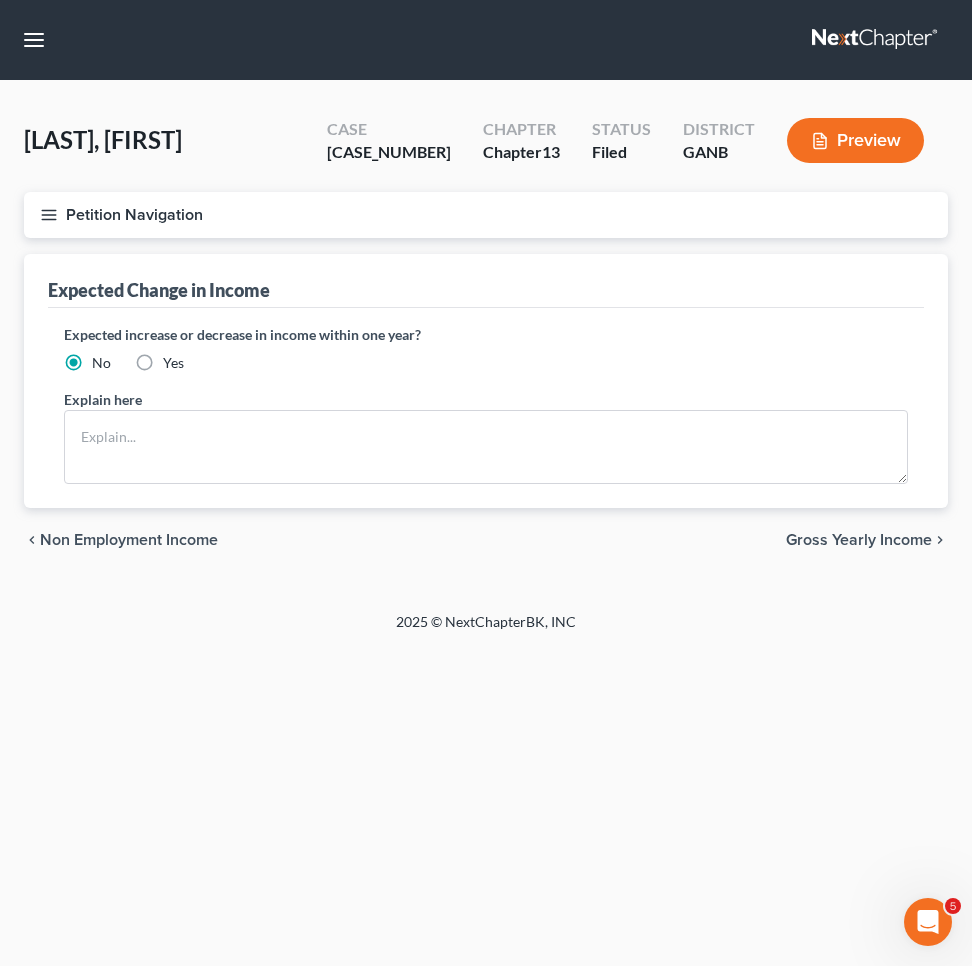 click on "Gross Yearly Income" at bounding box center [859, 540] 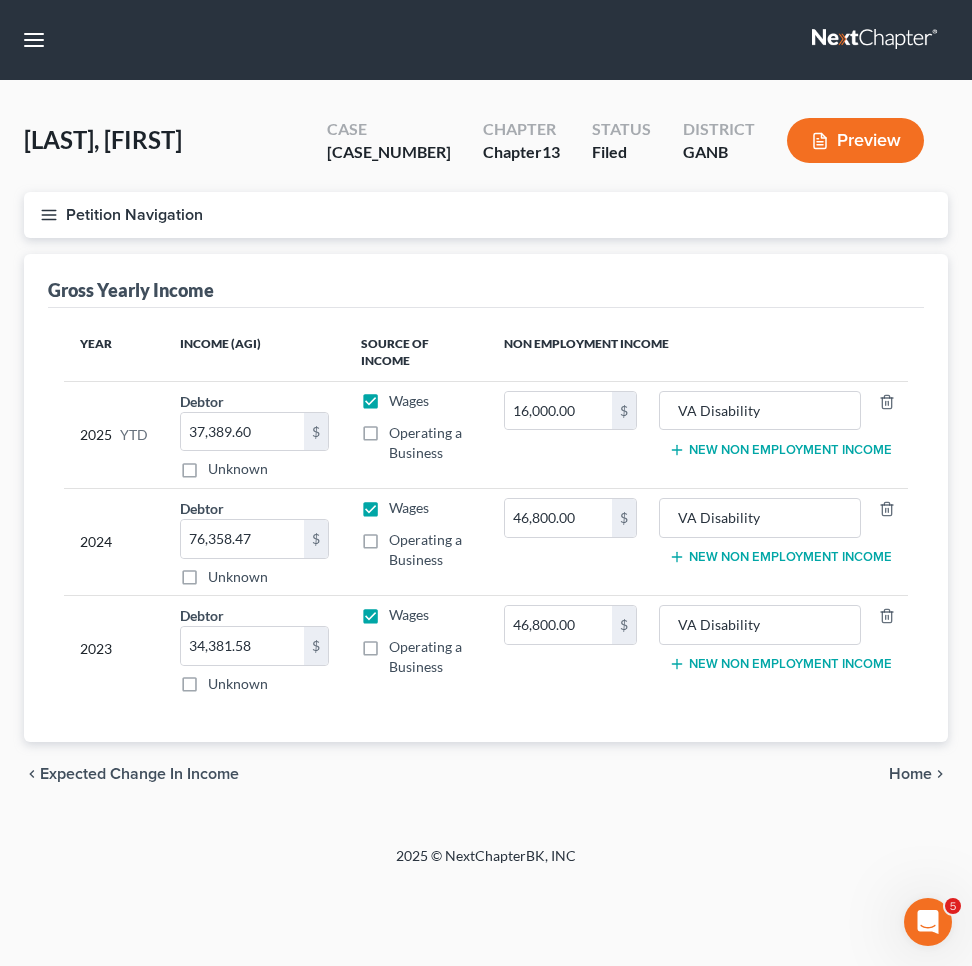 click on "Home" at bounding box center (910, 774) 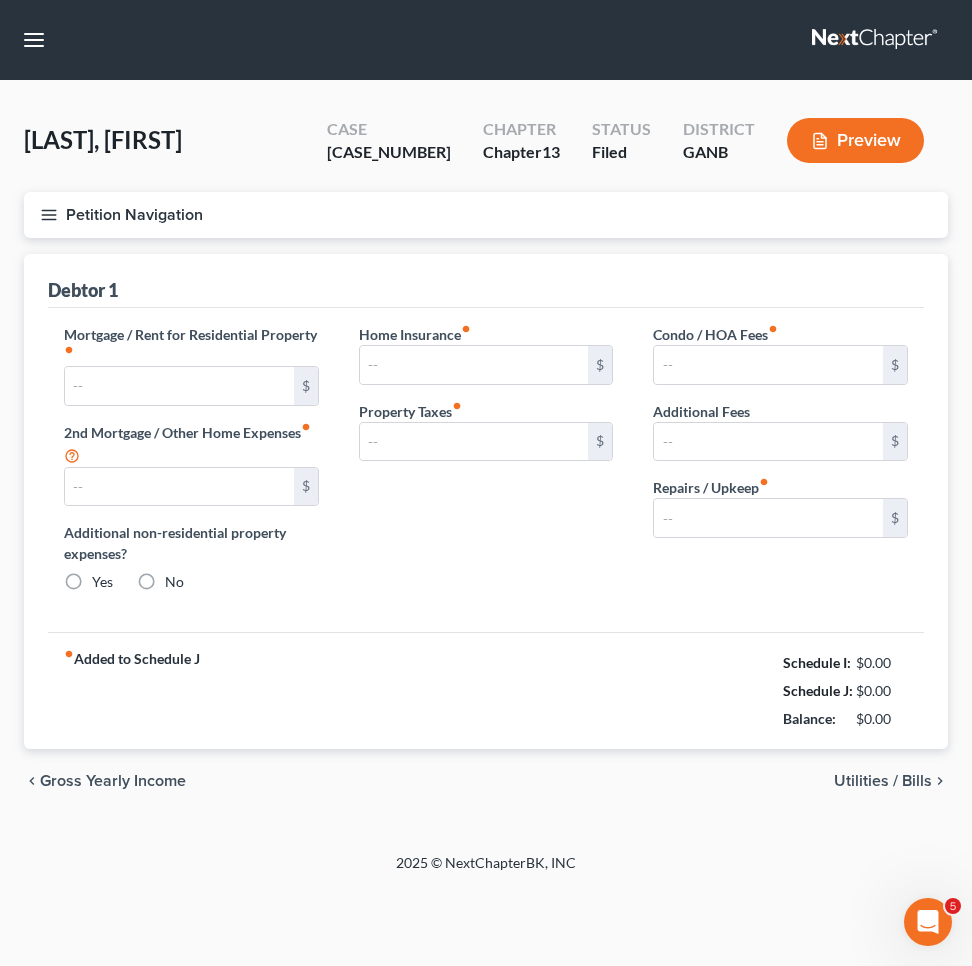 type on "1,500.00" 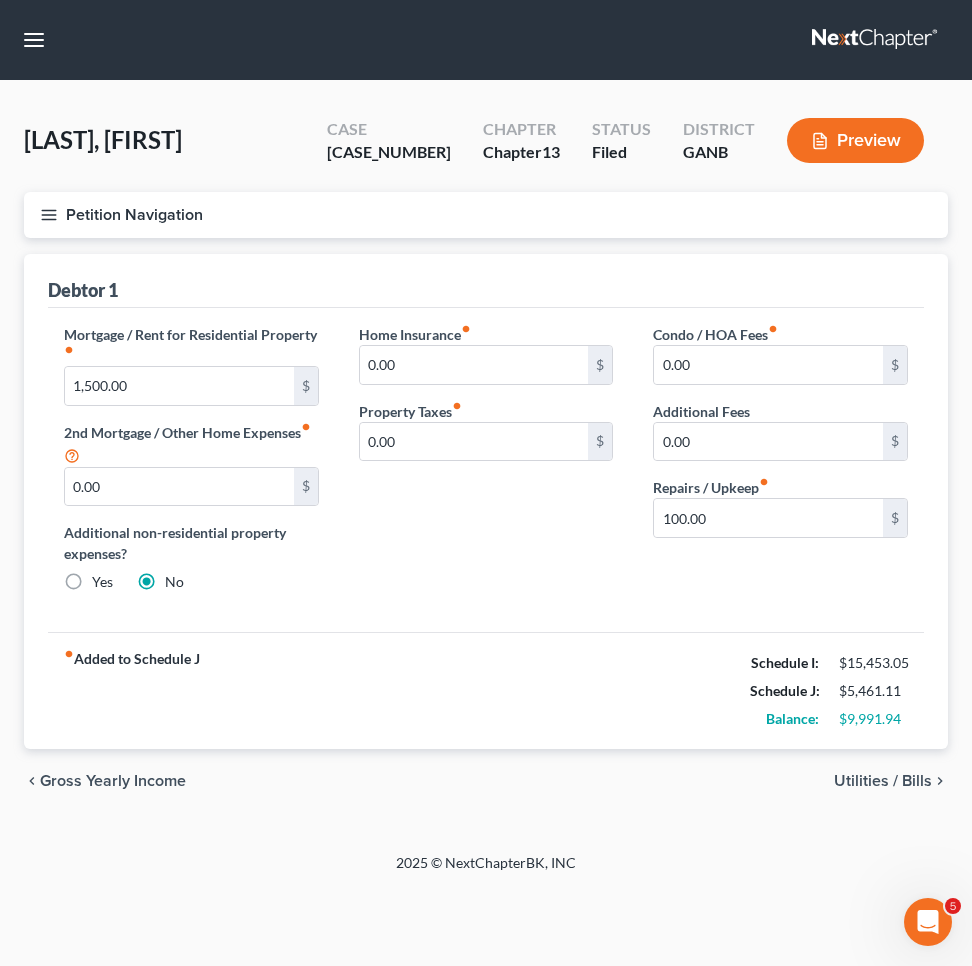 click on "Petition Navigation" at bounding box center [486, 215] 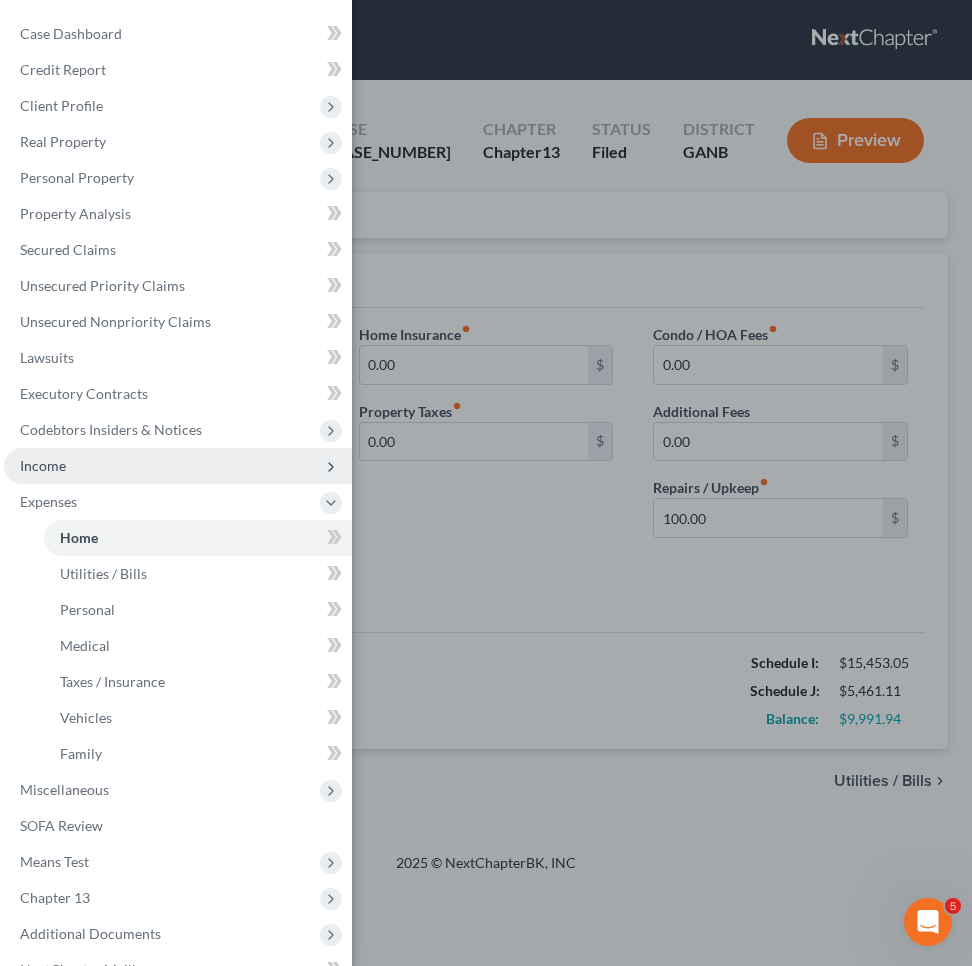 click on "Income" at bounding box center [178, 466] 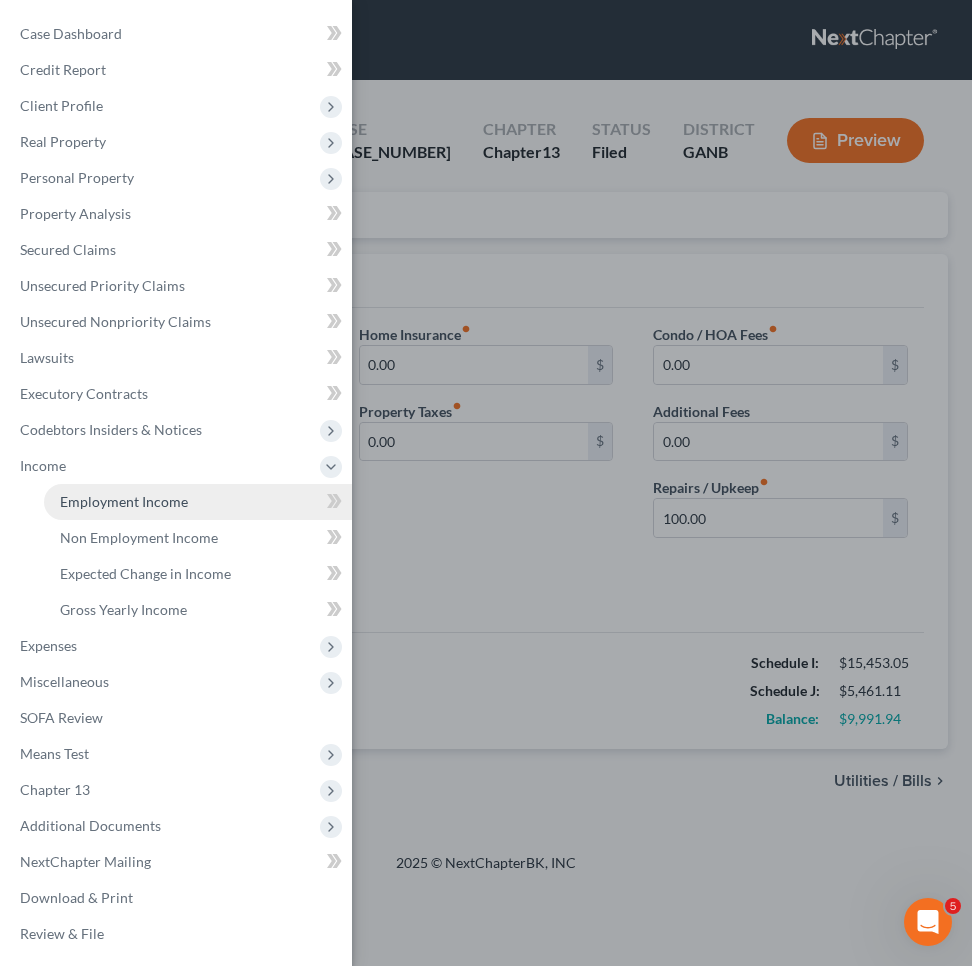 click on "Employment Income" at bounding box center (198, 502) 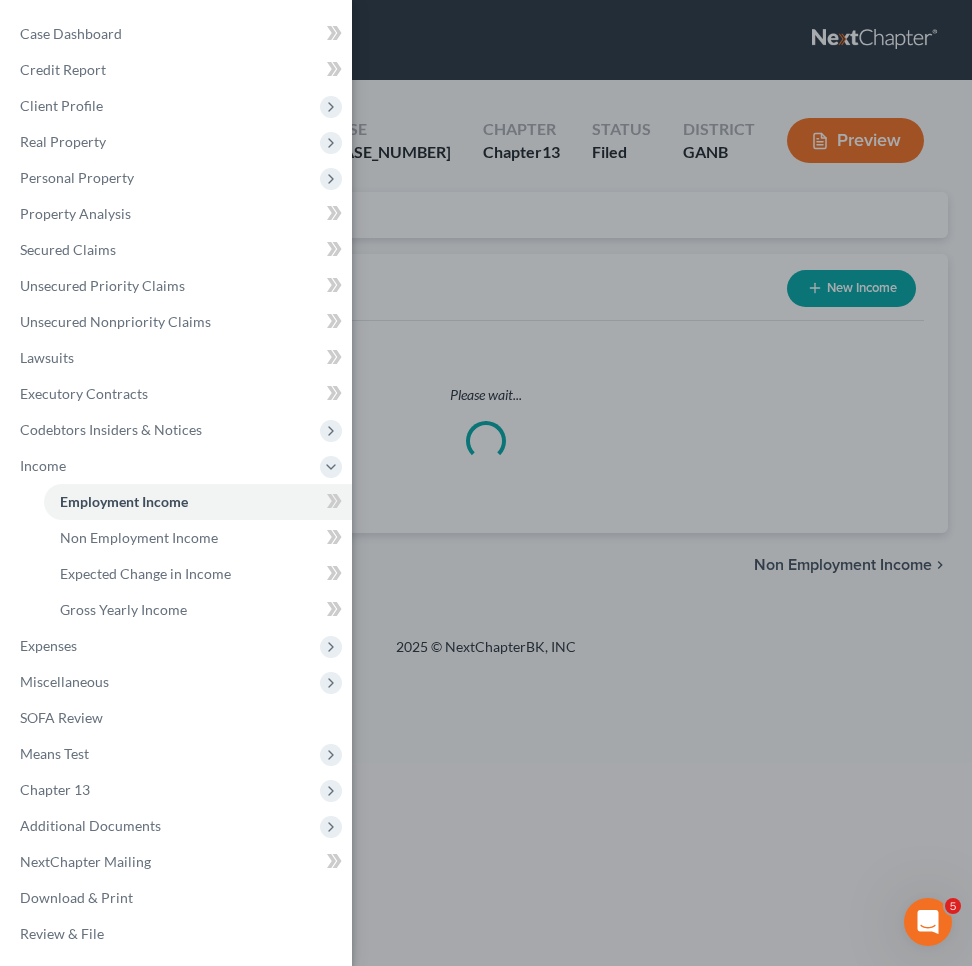 click on "Case Dashboard
Payments
Invoices
Payments
Payments
Credit Report
Client Profile" at bounding box center [486, 483] 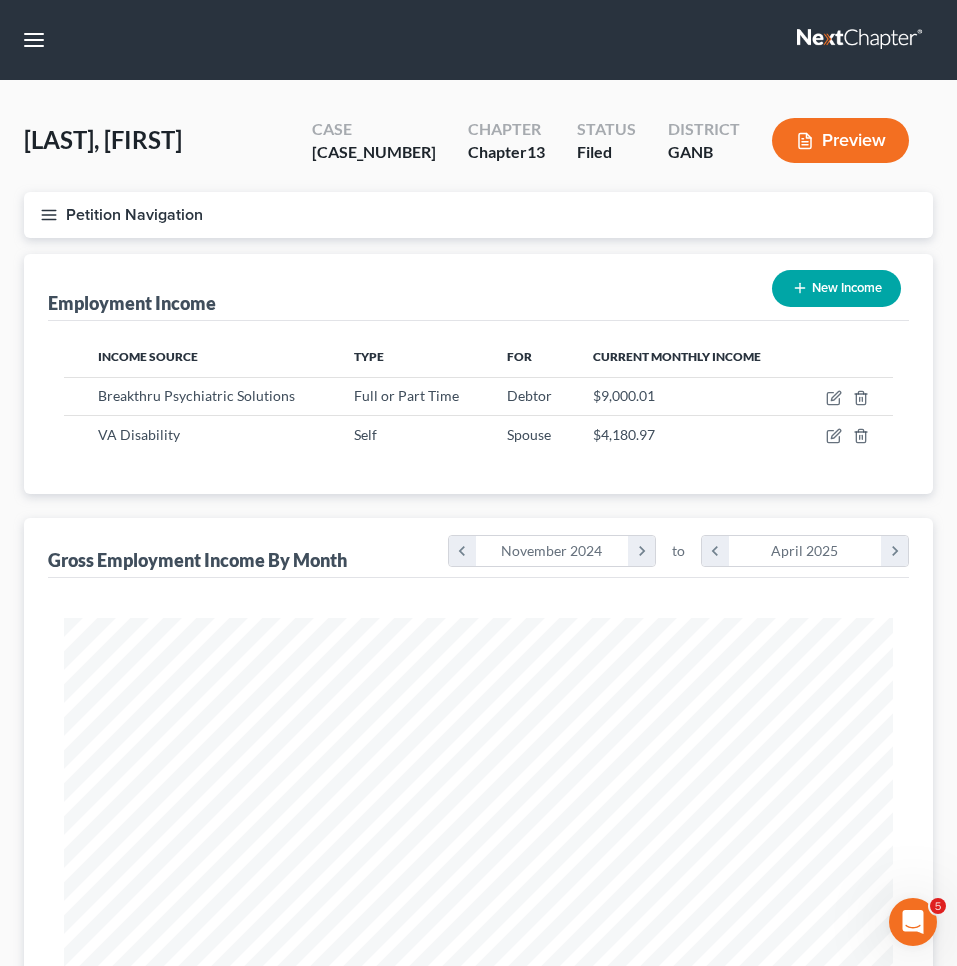 scroll, scrollTop: 999586, scrollLeft: 999131, axis: both 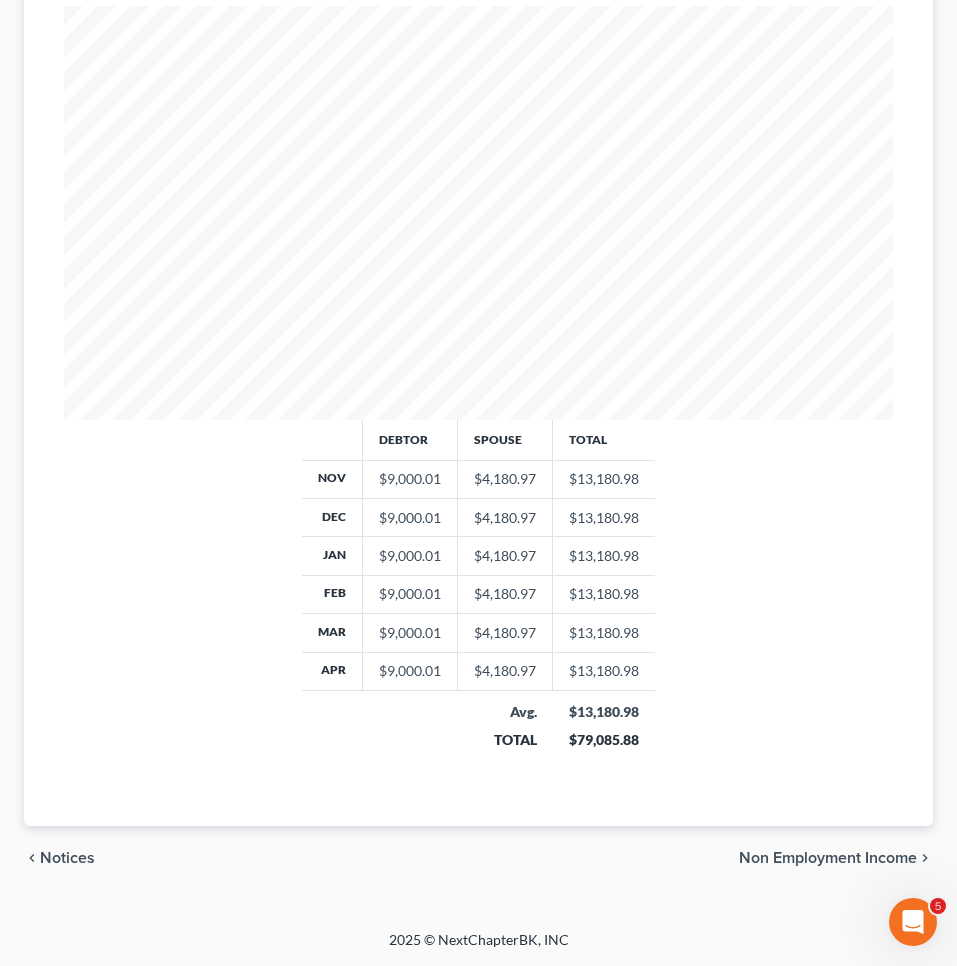 click on "Non Employment Income" at bounding box center (828, 858) 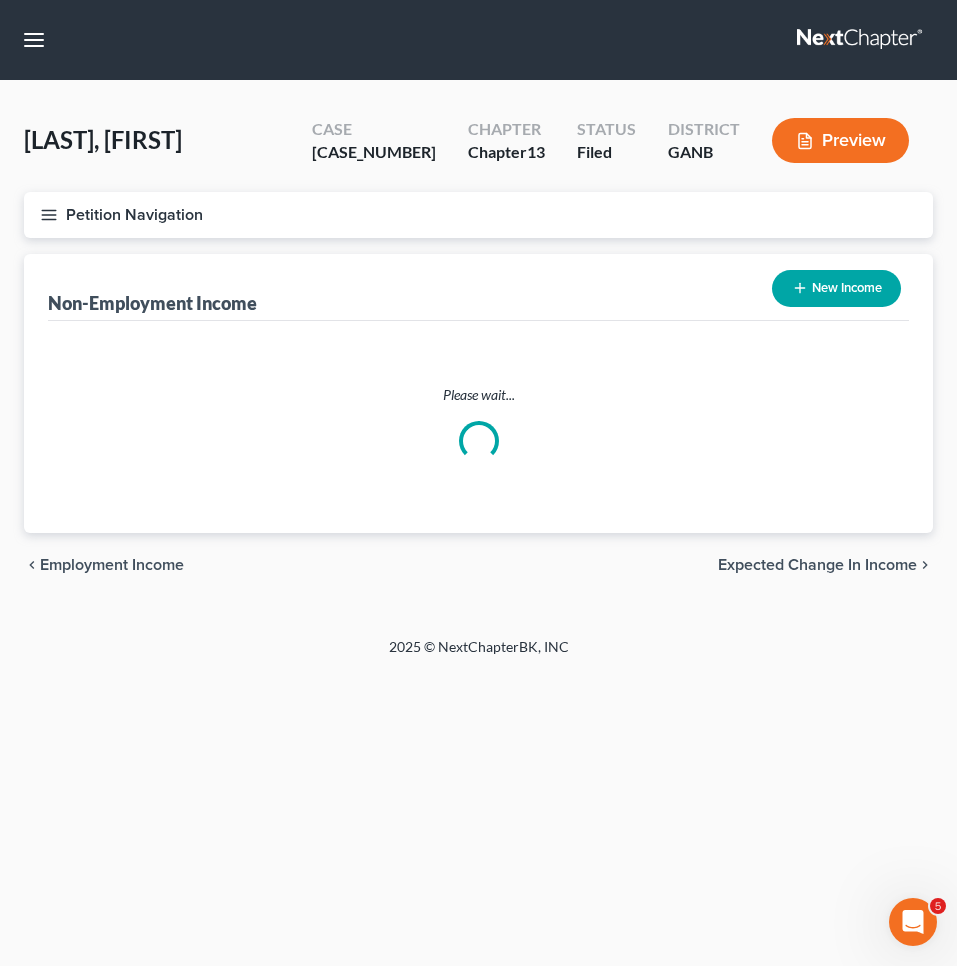 scroll, scrollTop: 0, scrollLeft: 0, axis: both 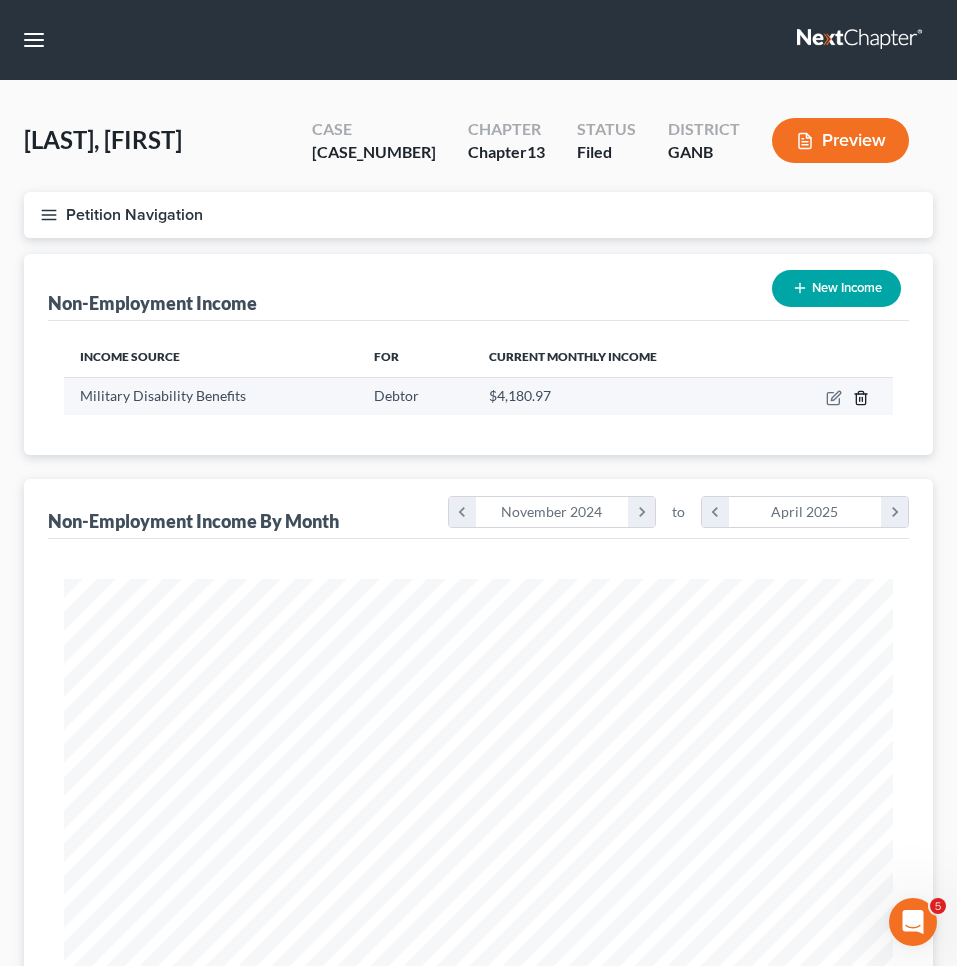 click 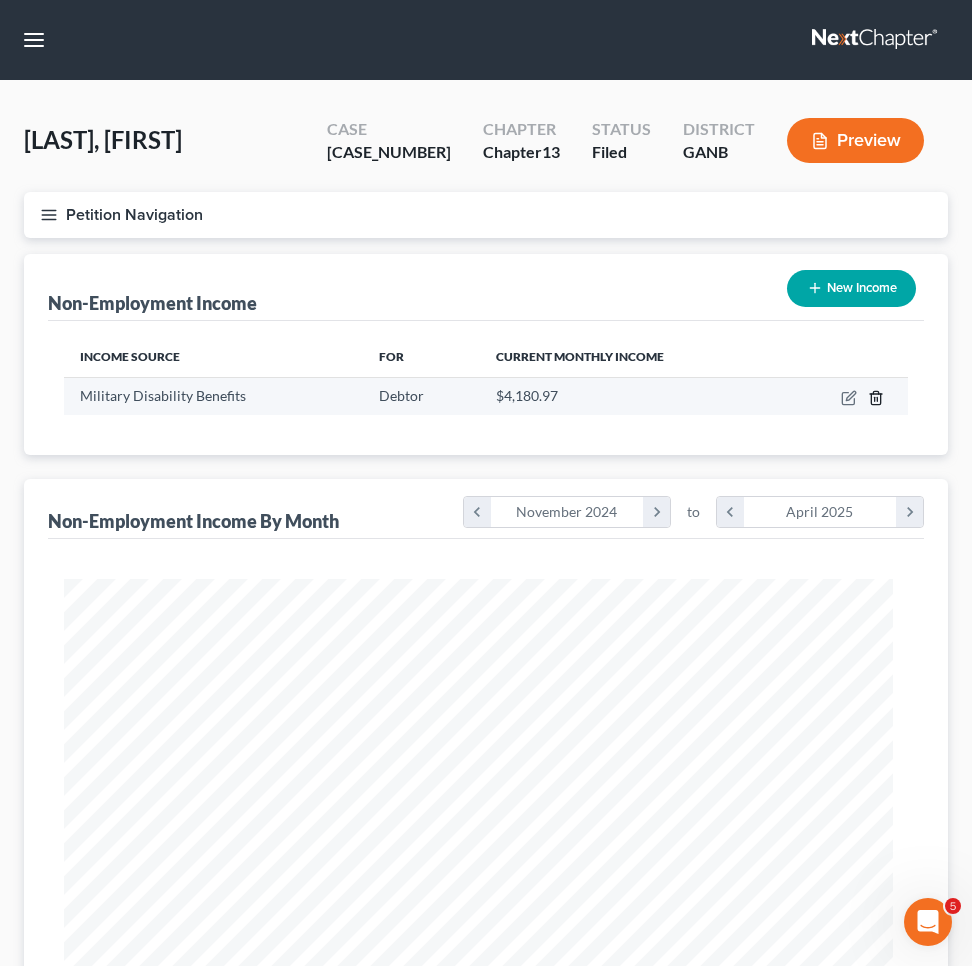 scroll, scrollTop: 999578, scrollLeft: 999116, axis: both 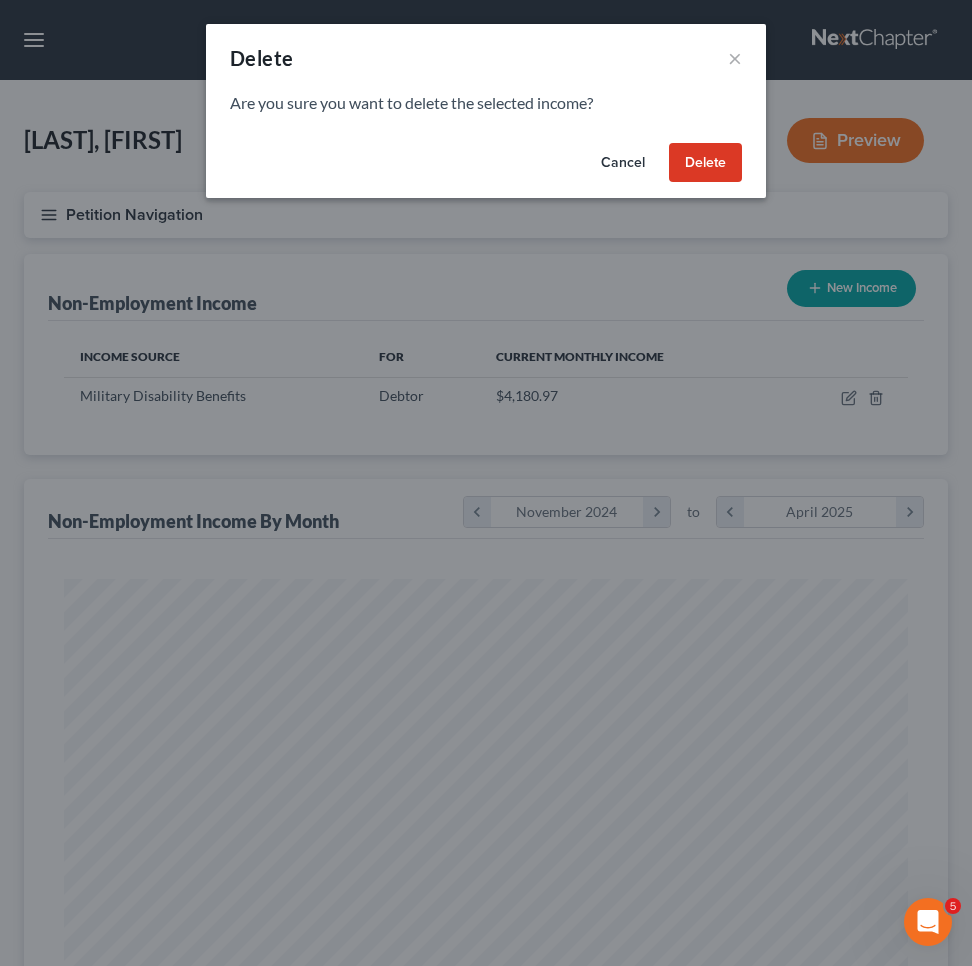 click on "Delete" at bounding box center (705, 163) 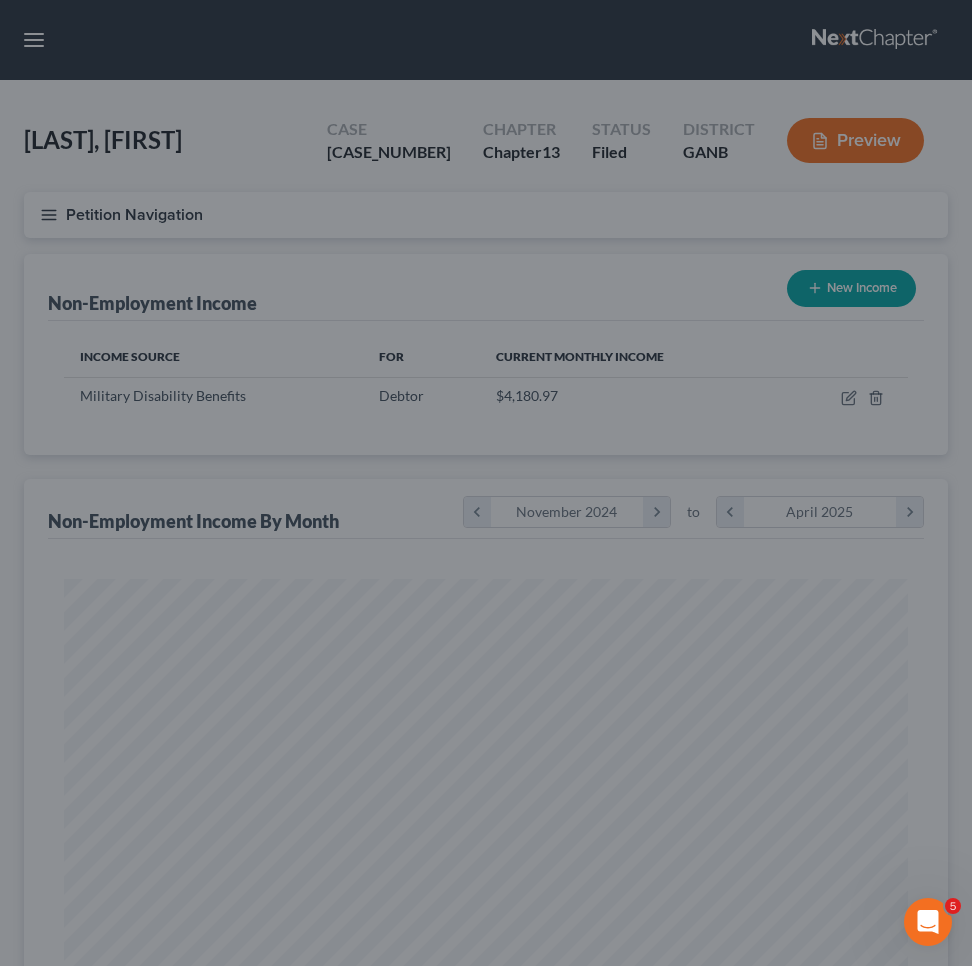 scroll, scrollTop: 0, scrollLeft: 0, axis: both 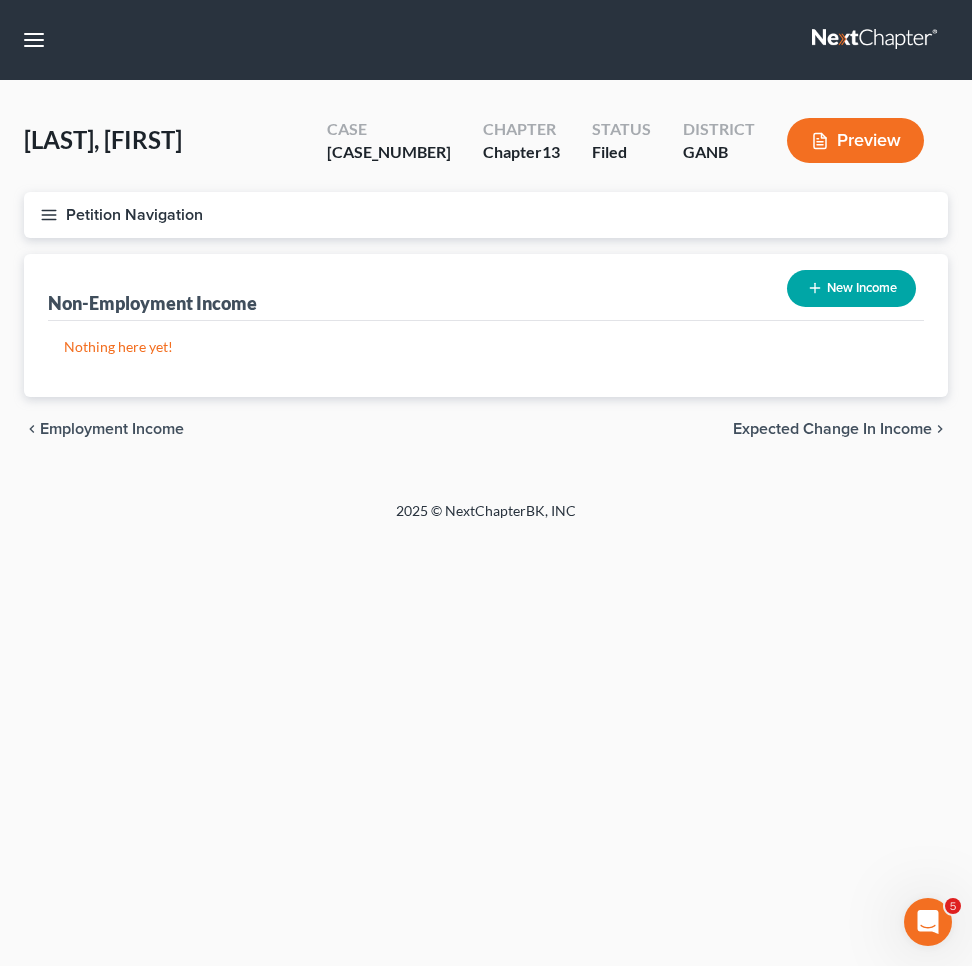 click on "Expected Change in Income" at bounding box center (832, 429) 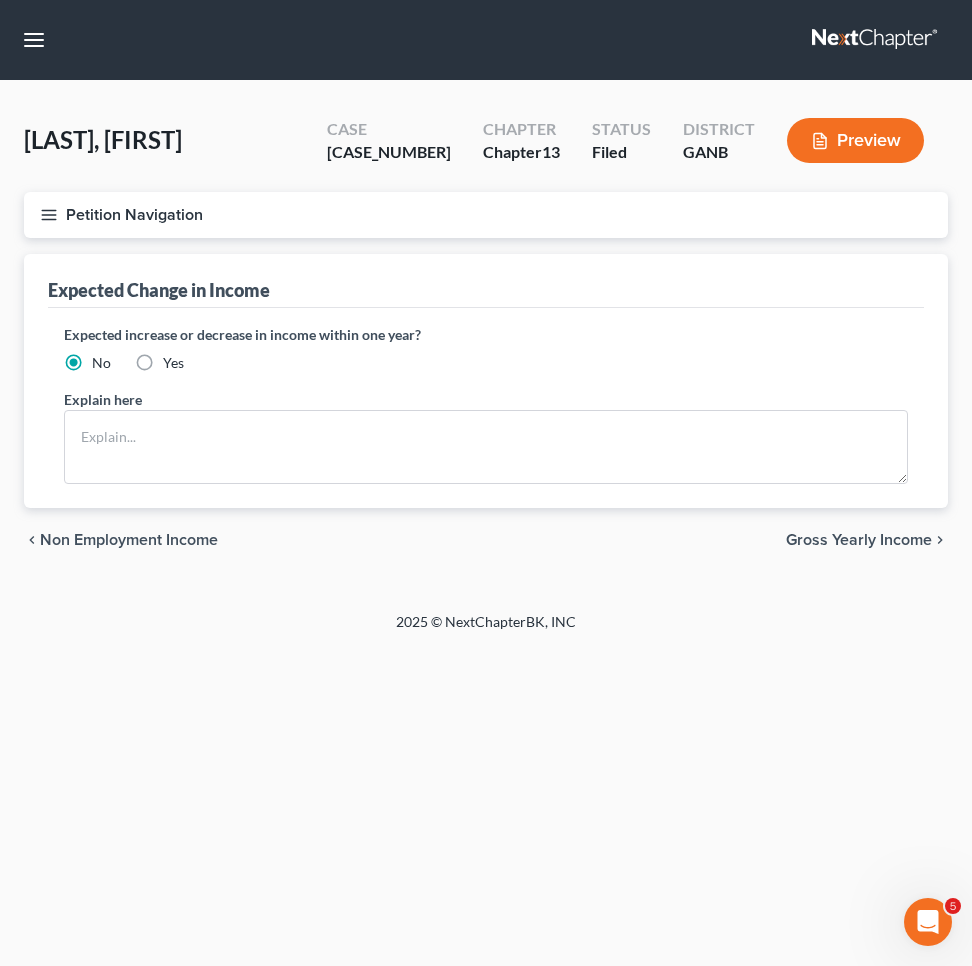 click on "Gross Yearly Income" at bounding box center (859, 540) 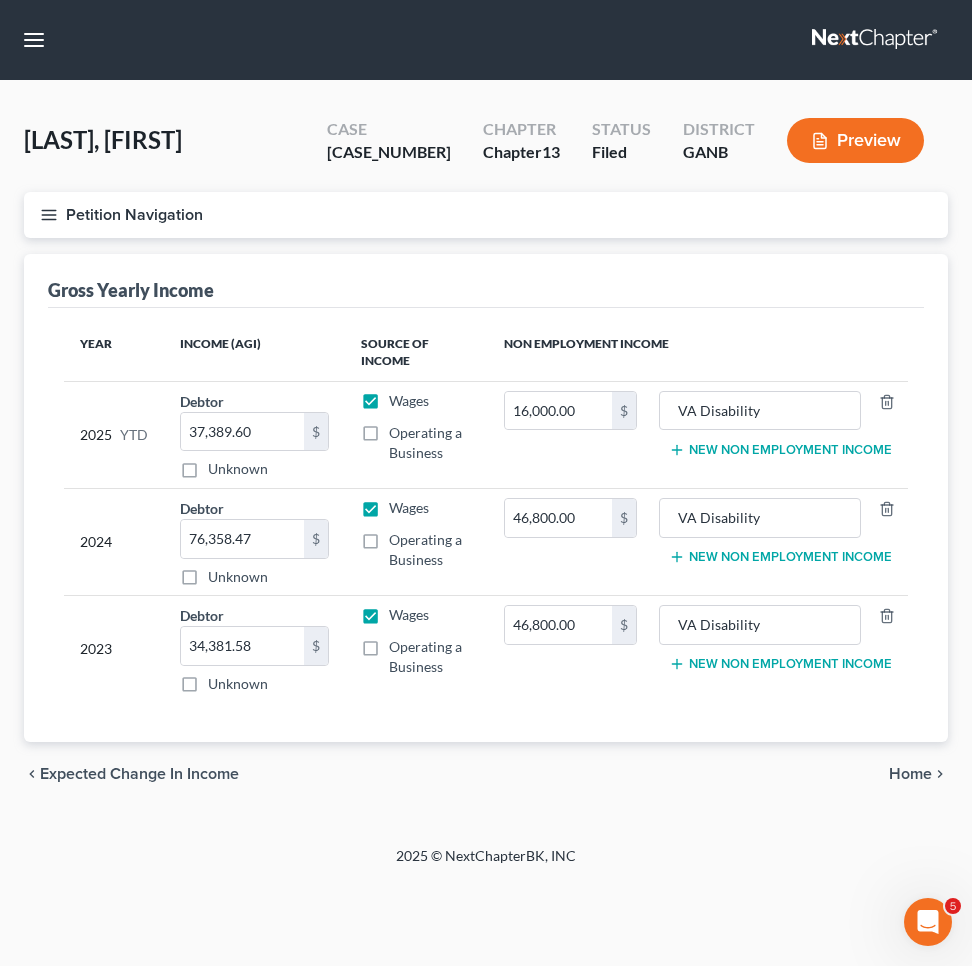 click on "New Non Employment Income" at bounding box center (780, 664) 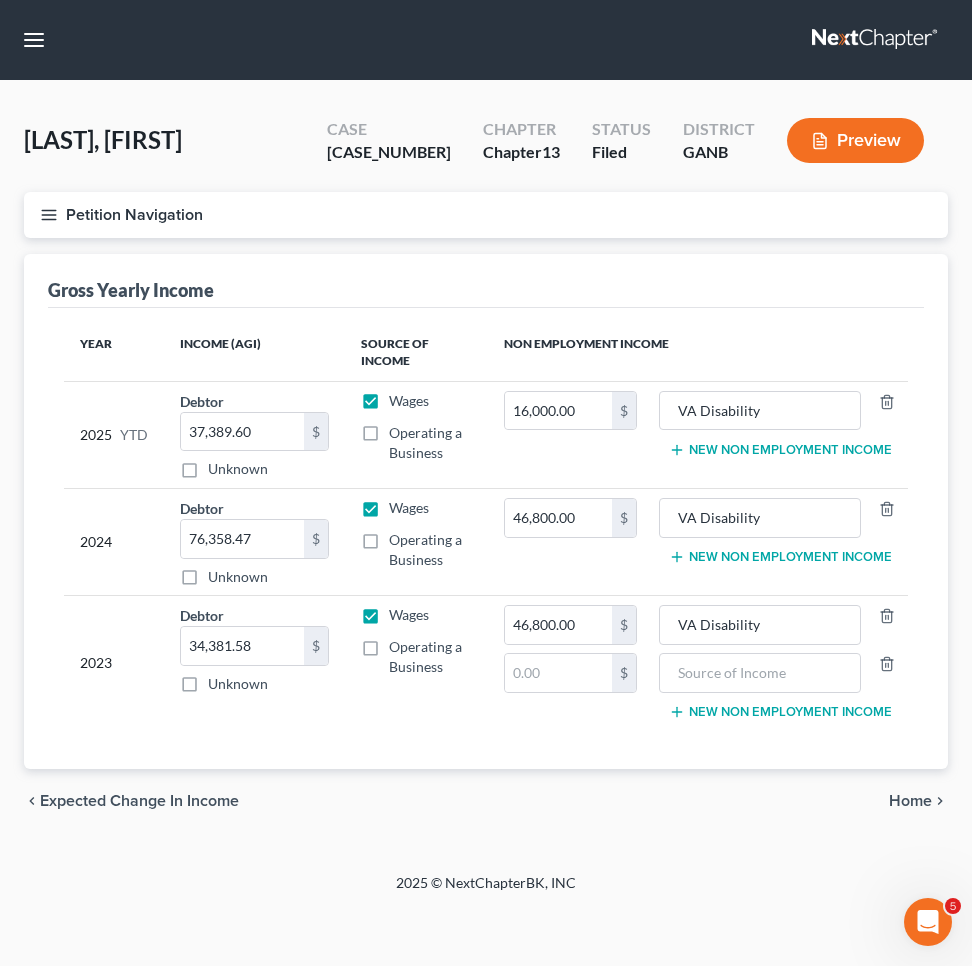 click on "Home" at bounding box center [910, 801] 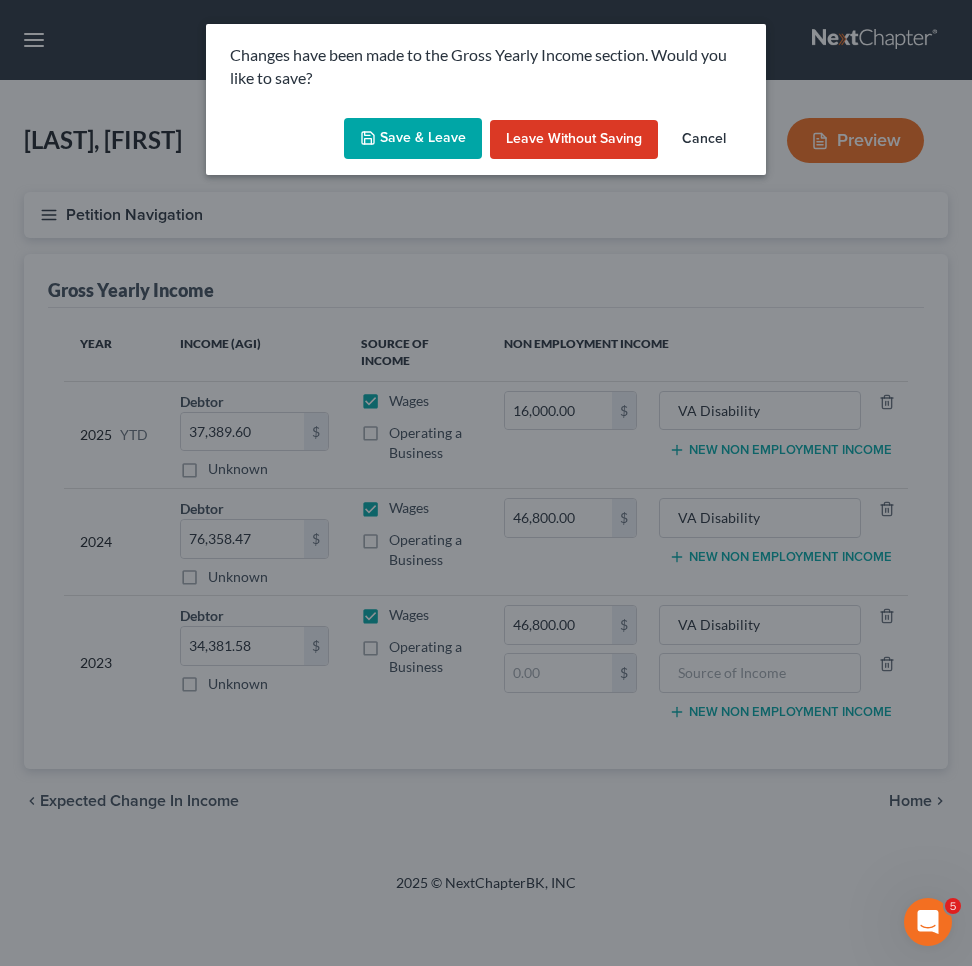 click on "Save & Leave" at bounding box center [413, 139] 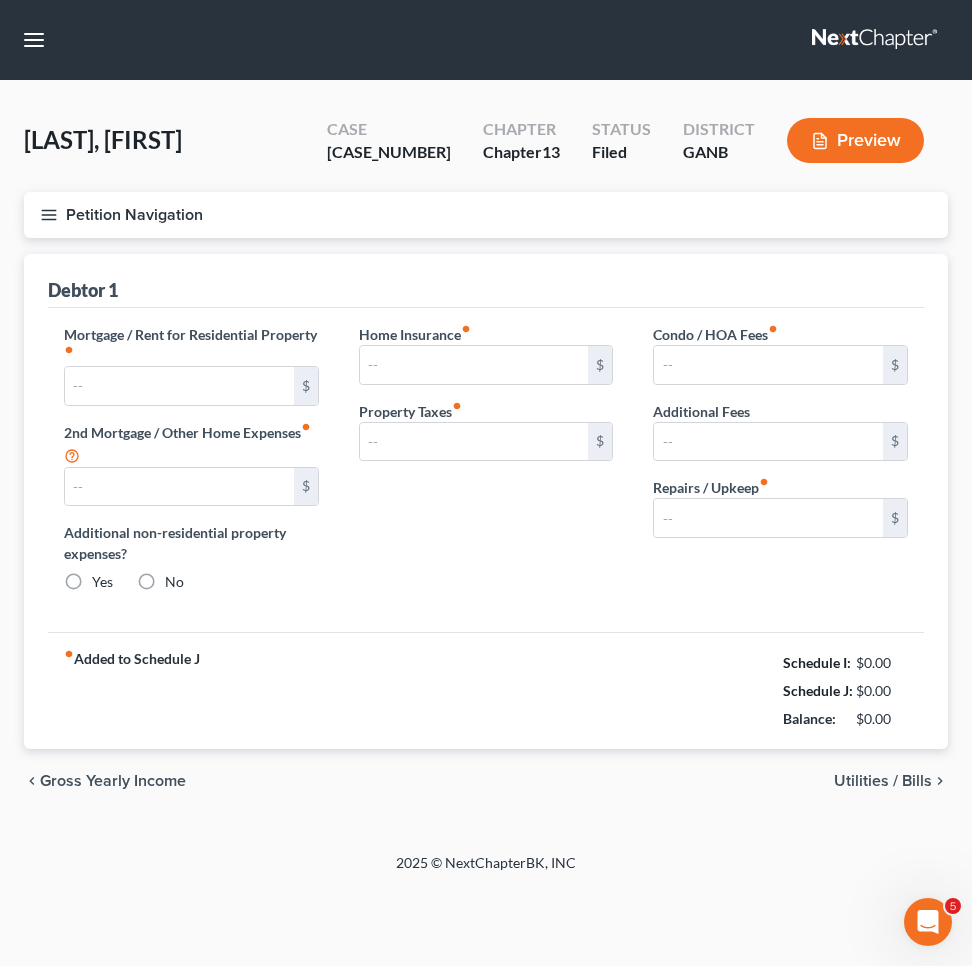 type on "1,500.00" 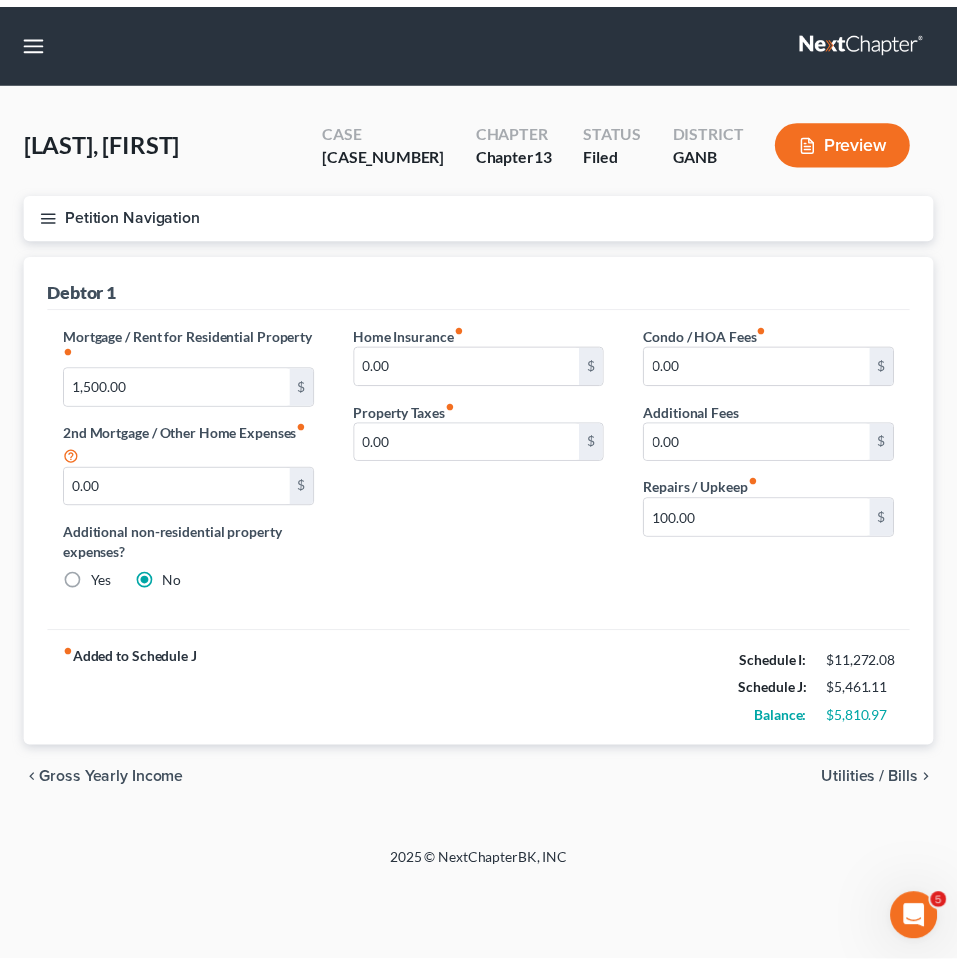 scroll, scrollTop: 0, scrollLeft: 0, axis: both 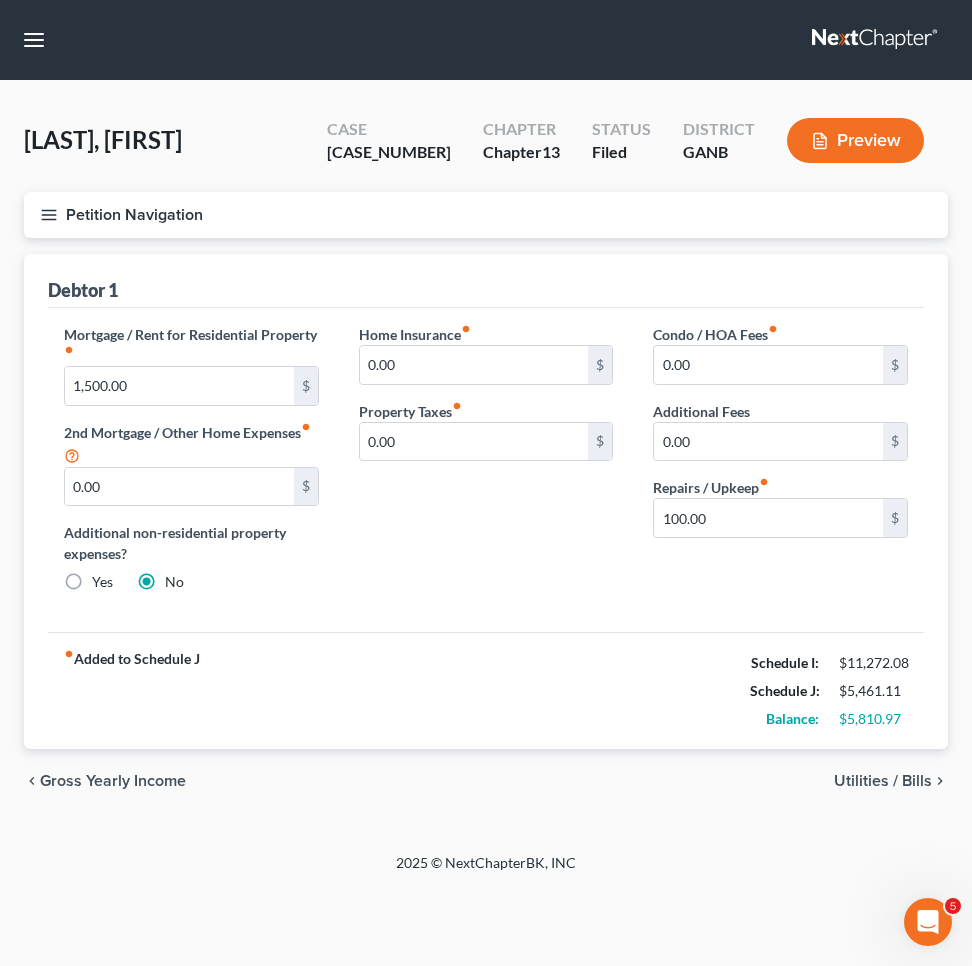 click on "Utilities / Bills" at bounding box center [883, 781] 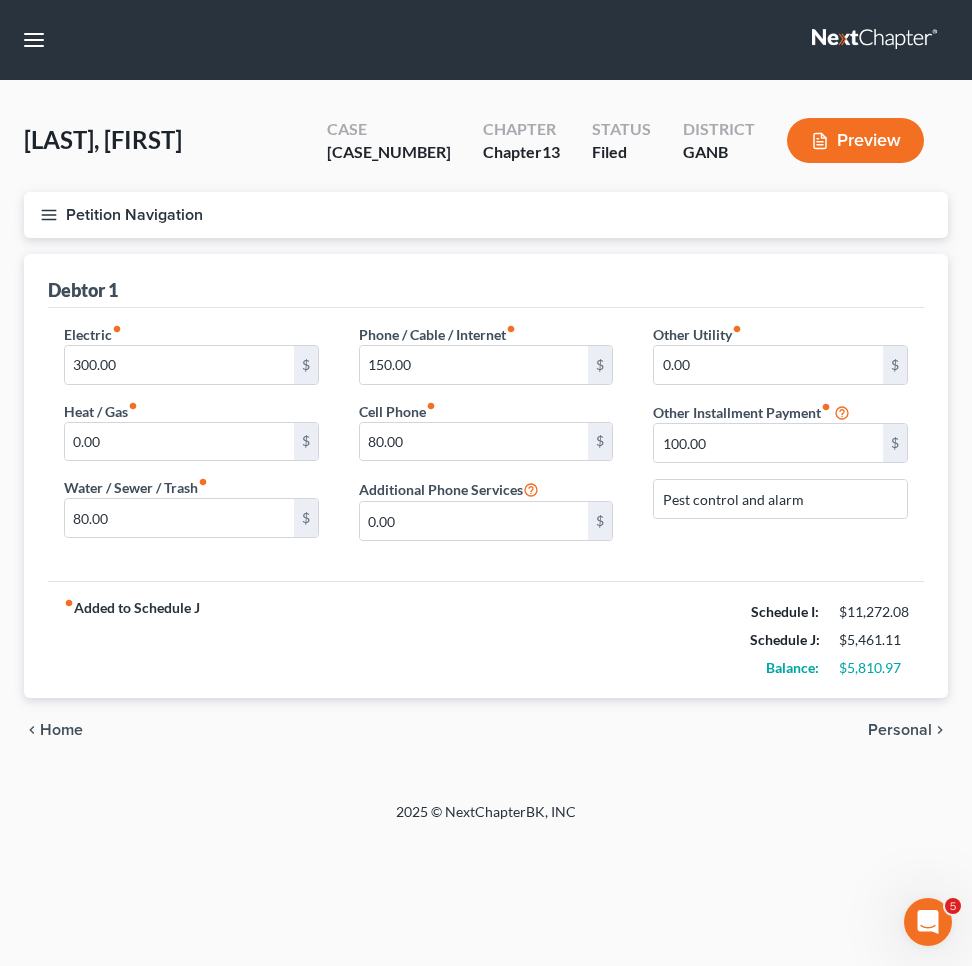 click on "Personal" at bounding box center (900, 730) 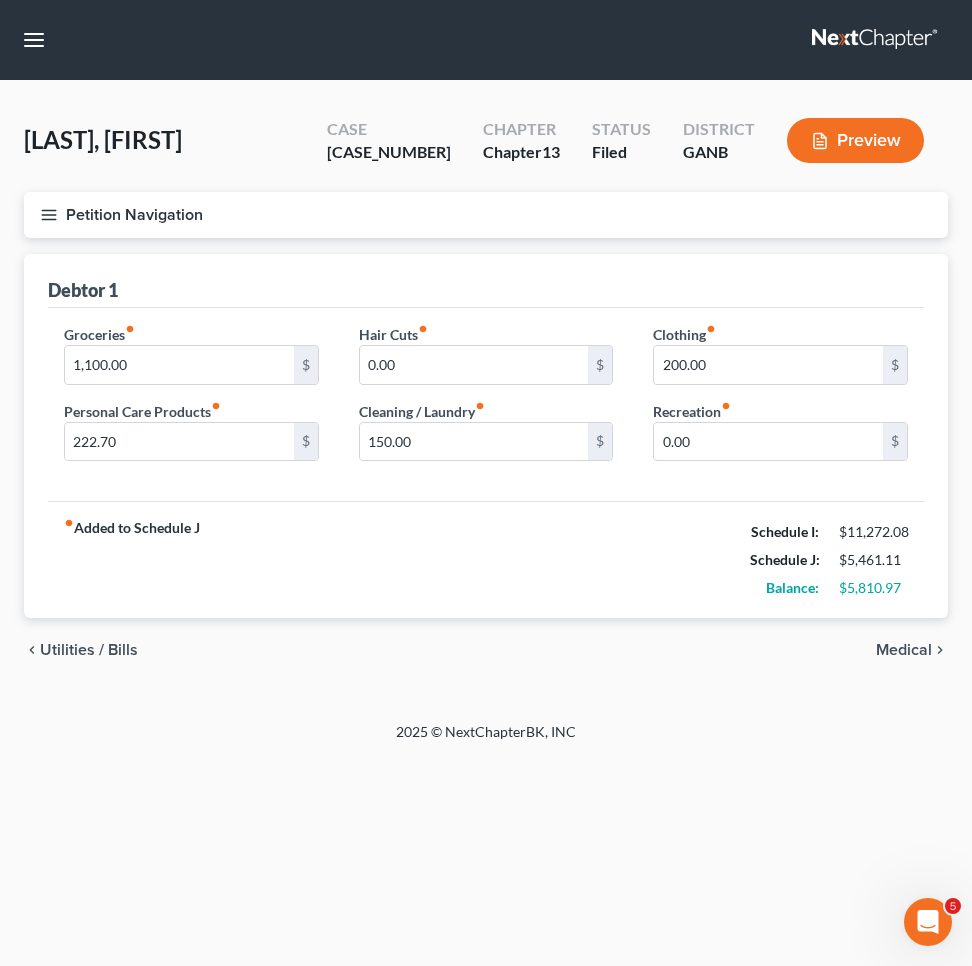 click on "Medical" at bounding box center [904, 650] 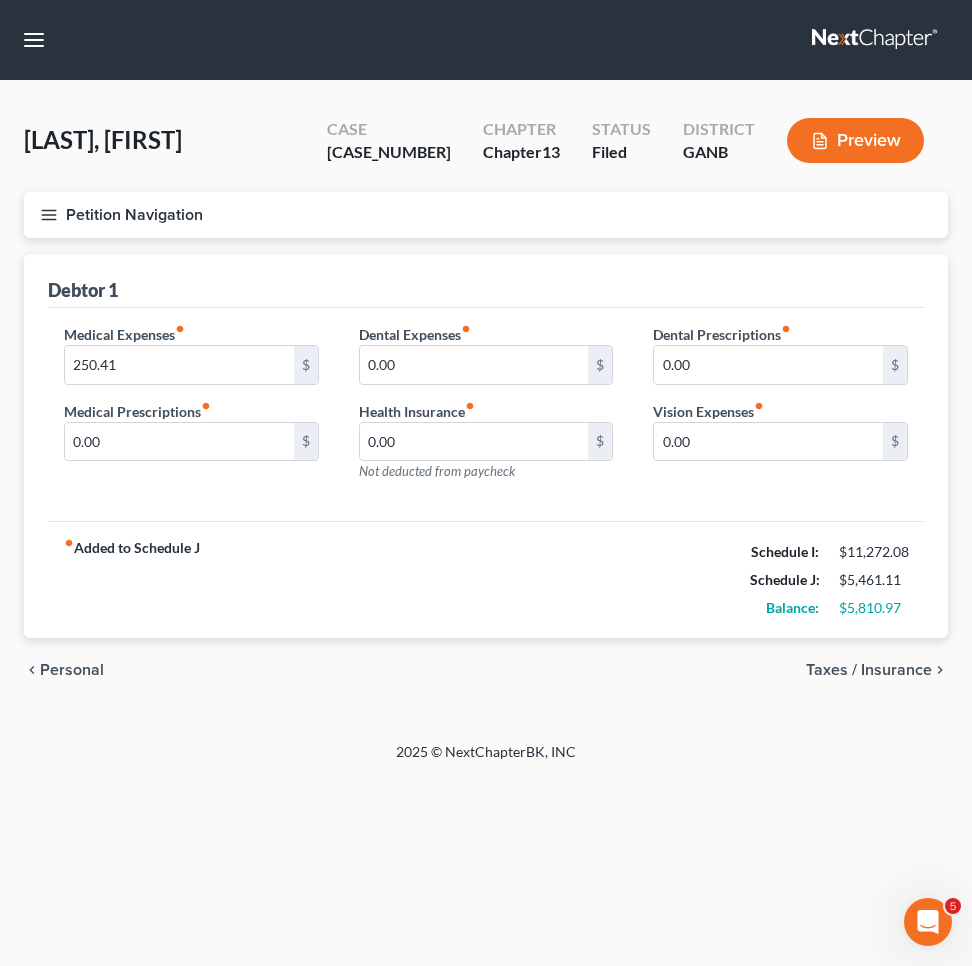 click on "Taxes / Insurance" at bounding box center (869, 670) 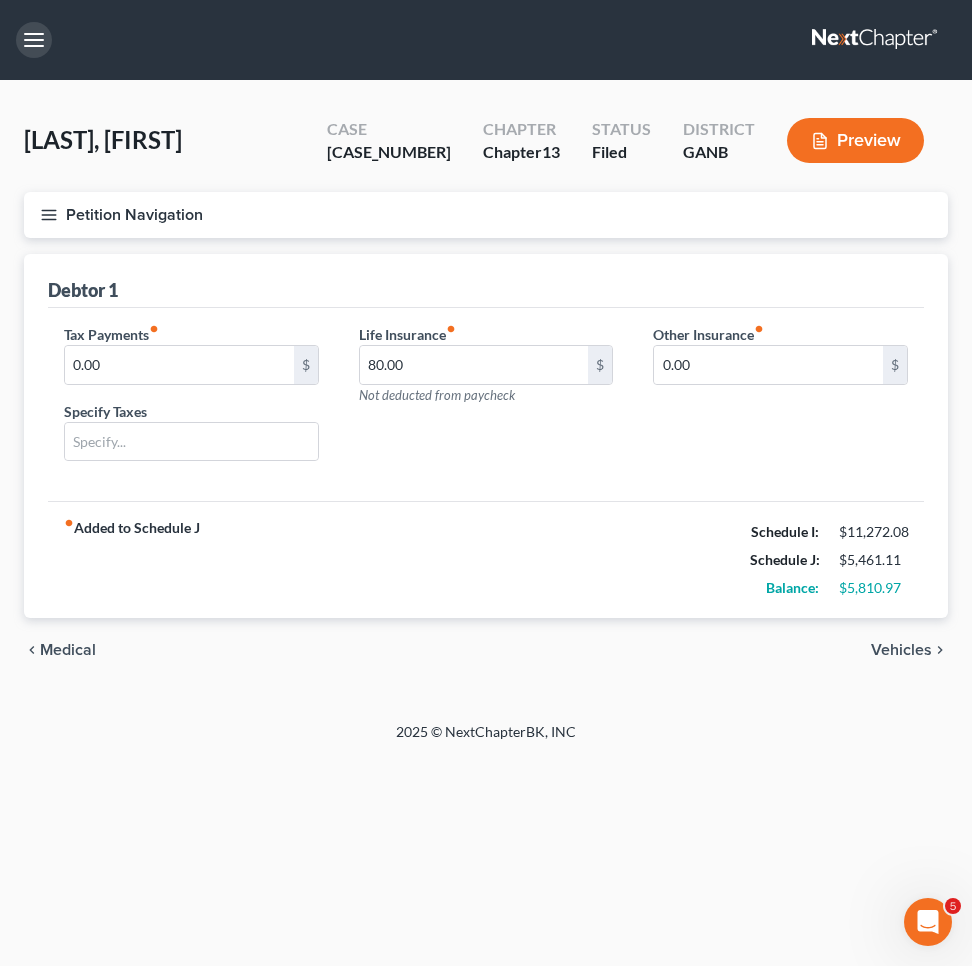 click at bounding box center [34, 40] 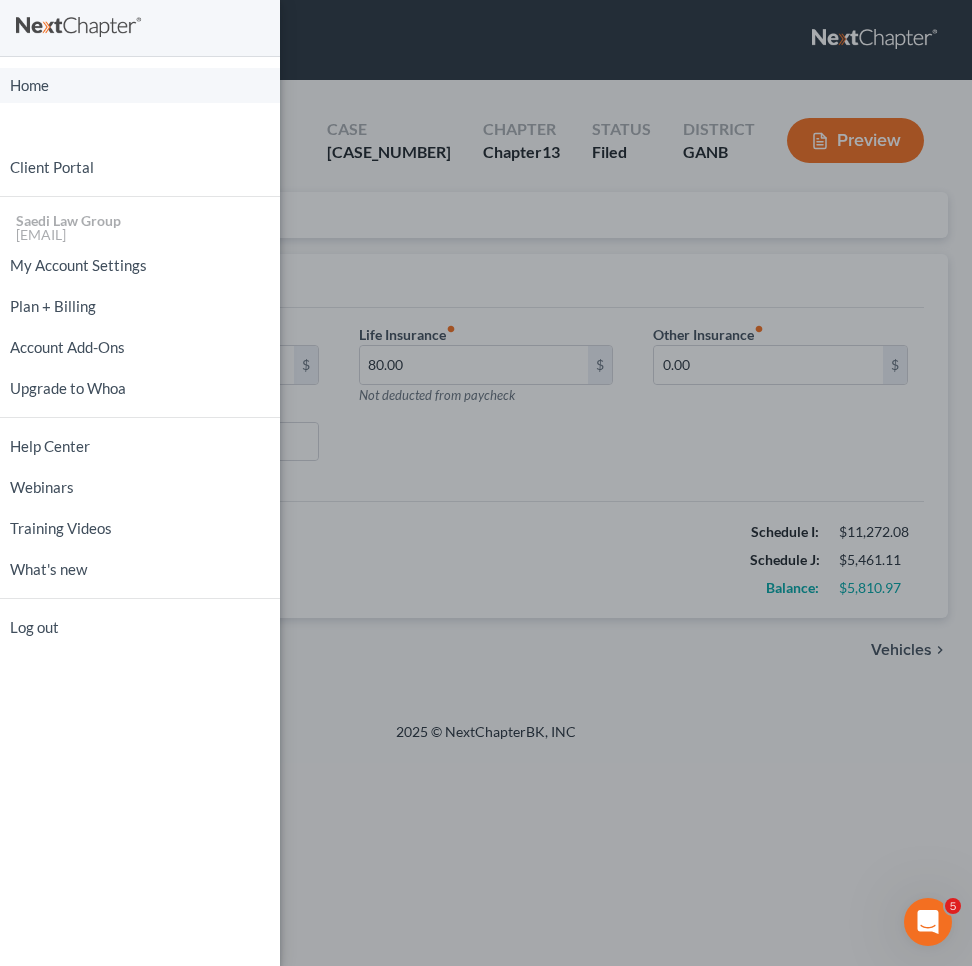 click on "Home" at bounding box center [140, 85] 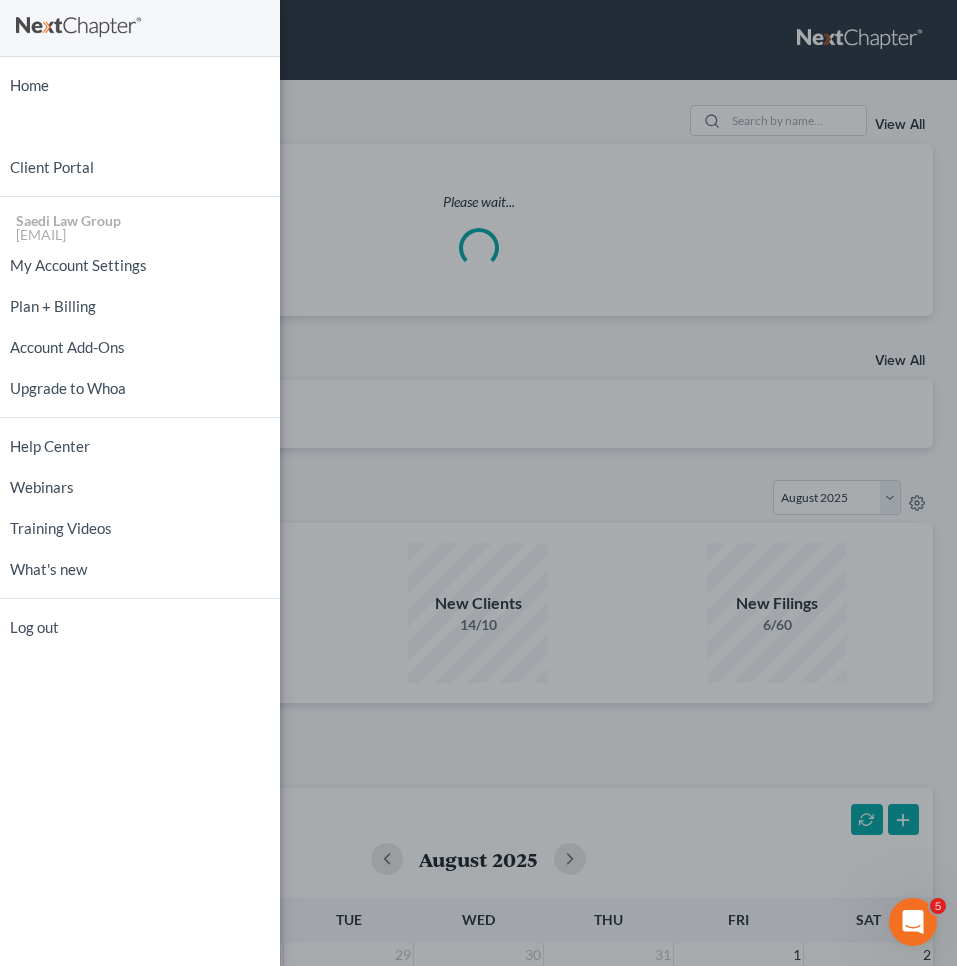 click on "Home New Case Client Portal Saedi Law Group [EMAIL] My Account Settings Plan + Billing Account Add-Ons Upgrade to Whoa Help Center Webinars Training Videos What's new Log out" at bounding box center (478, 483) 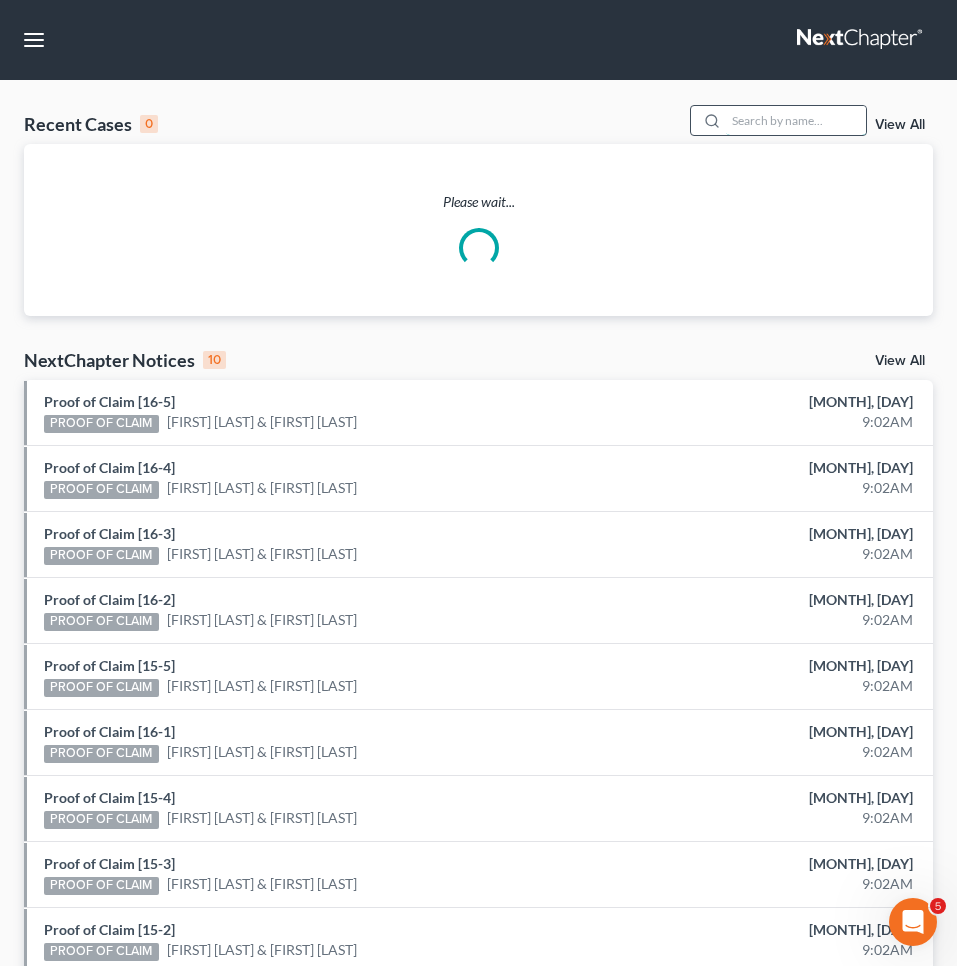 click at bounding box center (796, 120) 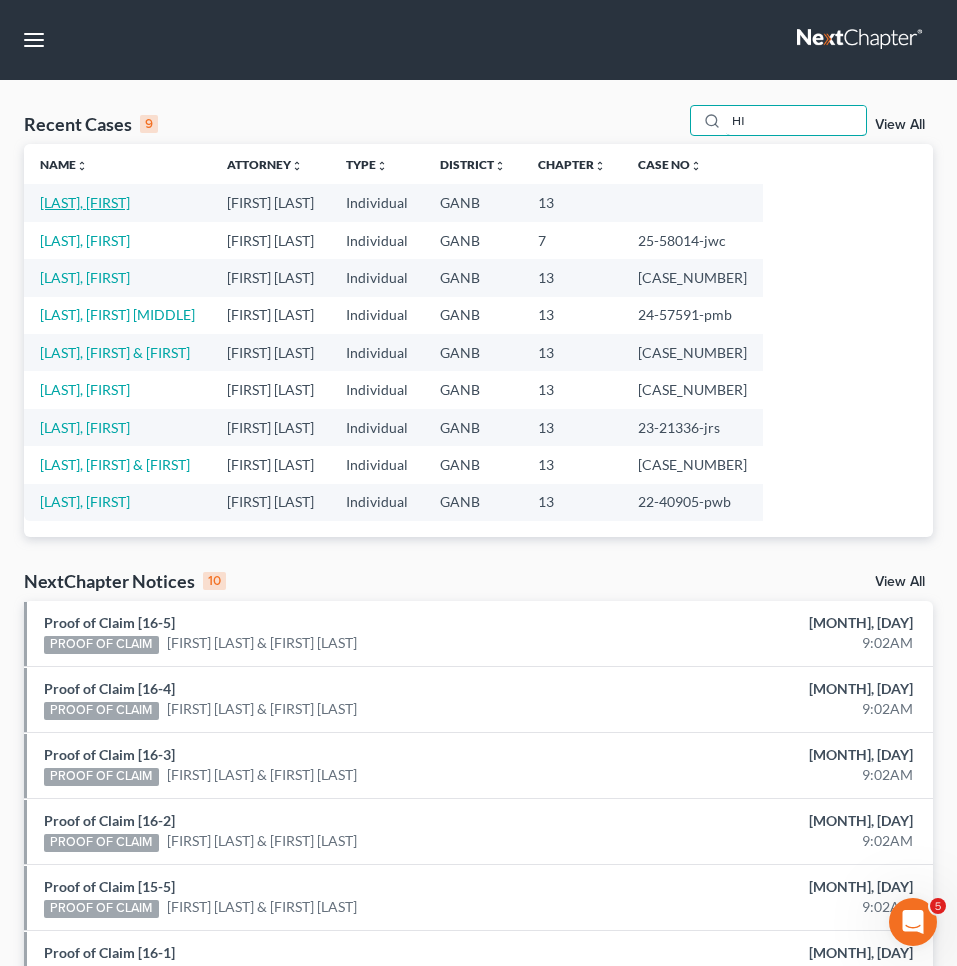 type on "H" 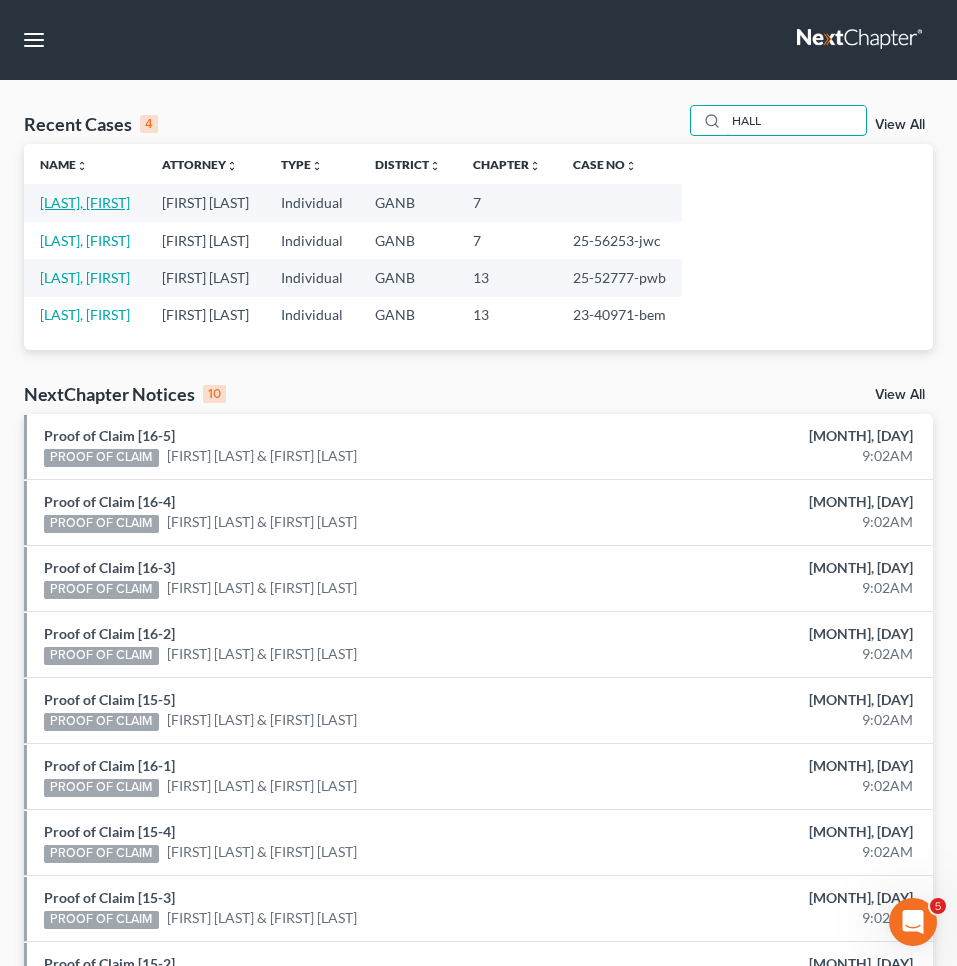 type on "HALL" 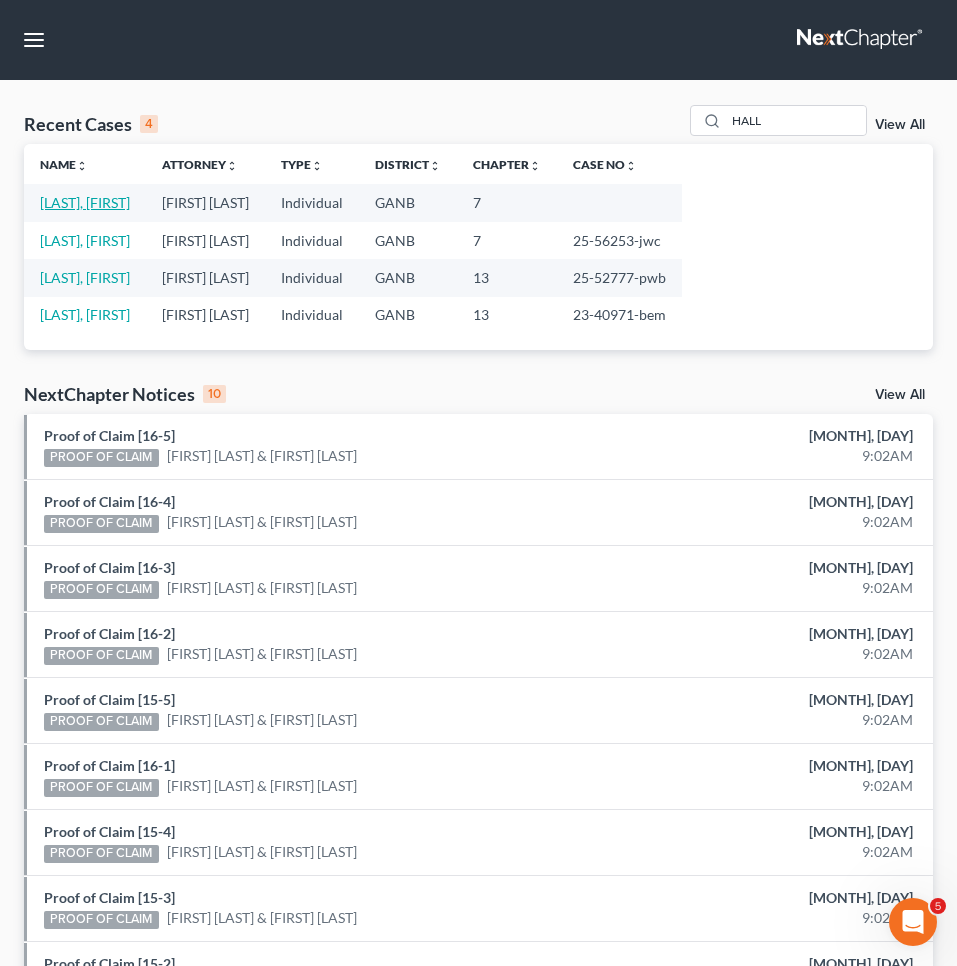 click on "[LAST], [FIRST]" at bounding box center (85, 202) 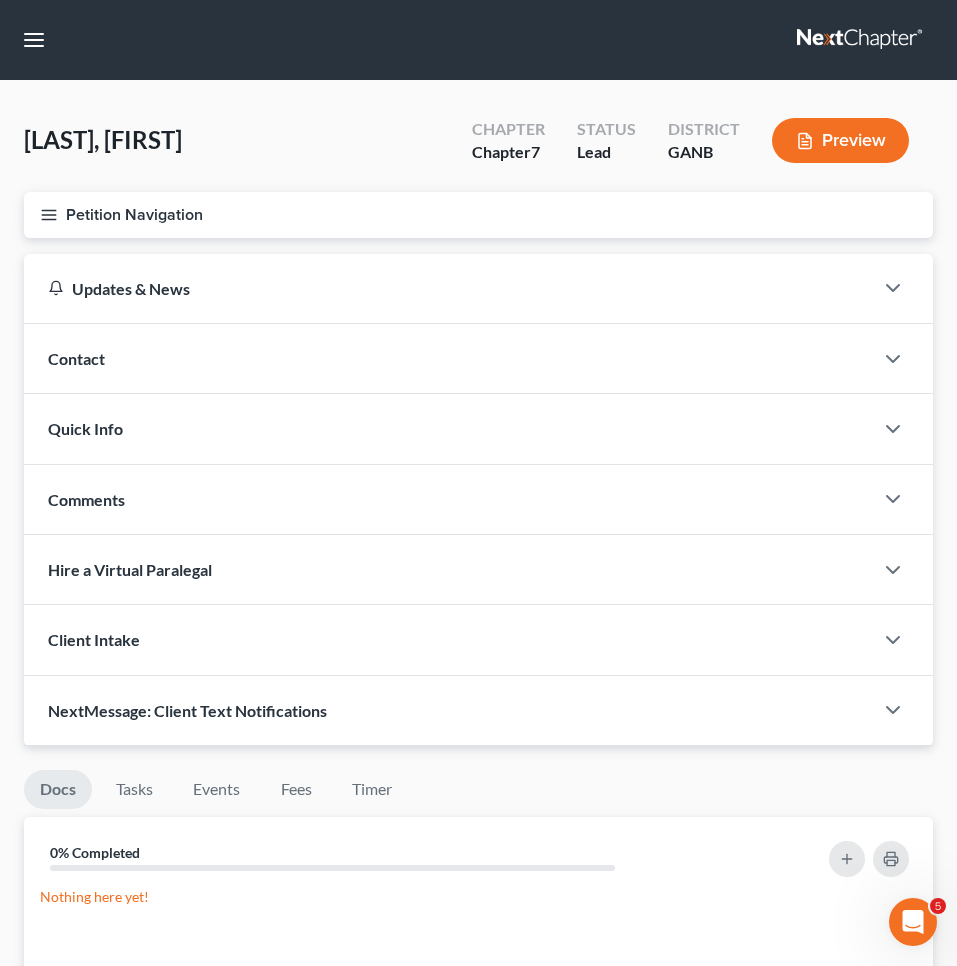 click on "Petition Navigation" at bounding box center [478, 215] 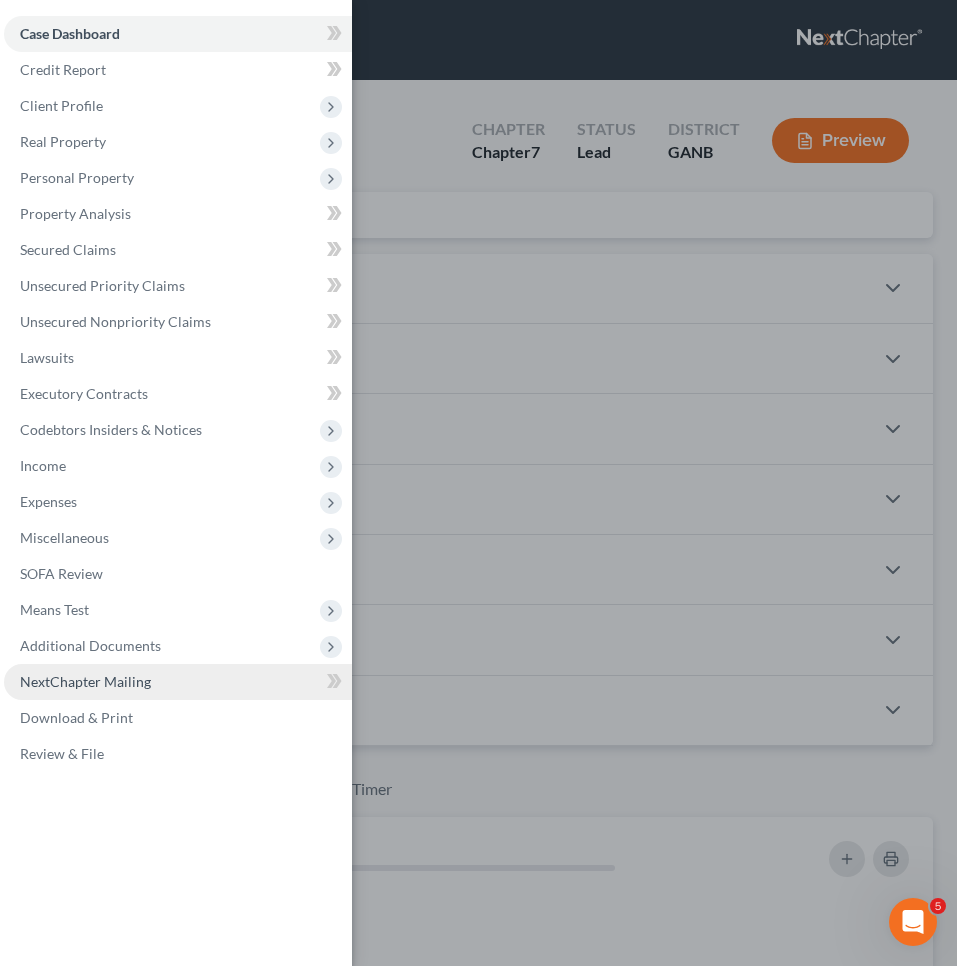 click on "NextChapter Mailing" at bounding box center (85, 681) 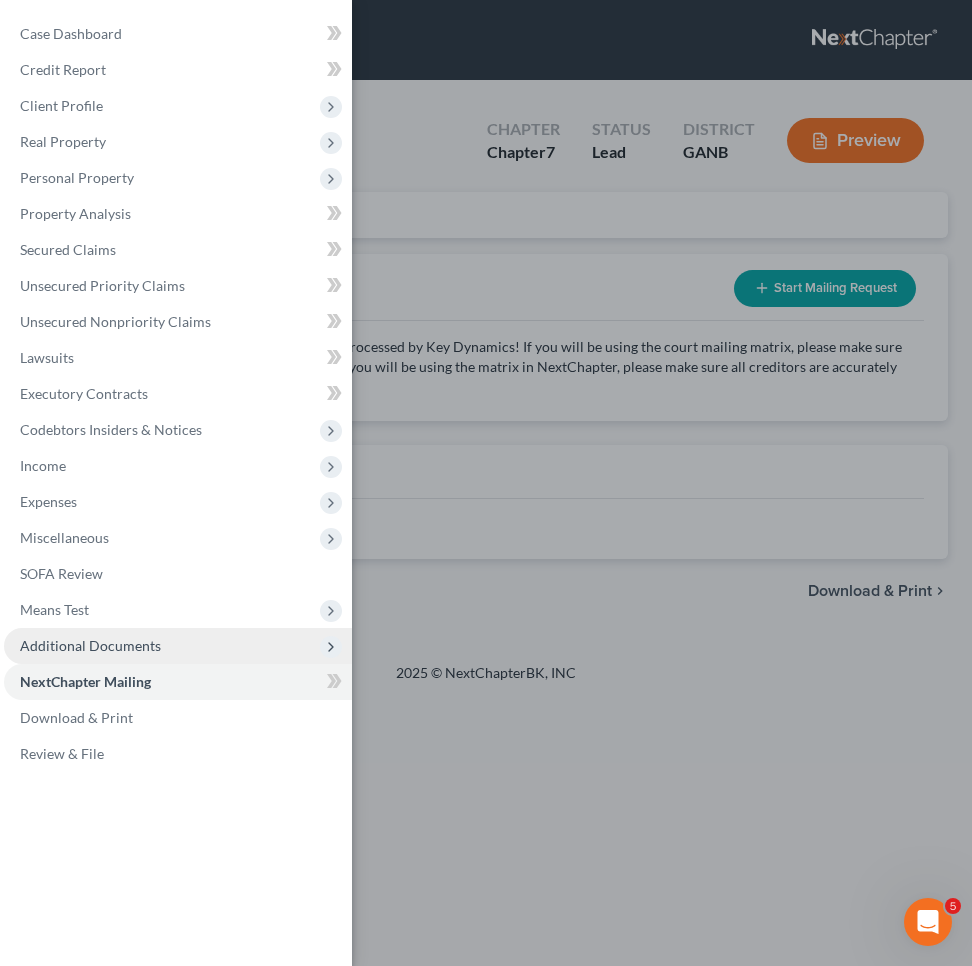 click on "Additional Documents" at bounding box center (90, 645) 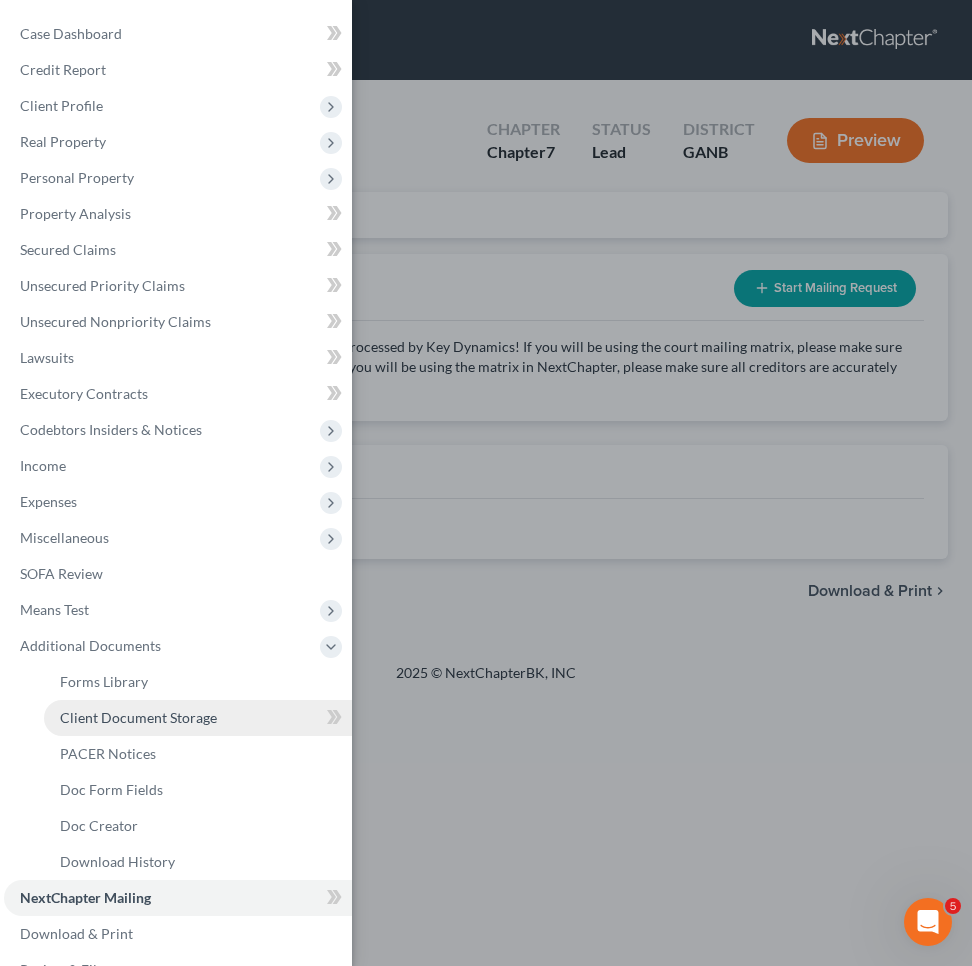 click on "Client Document Storage" at bounding box center [138, 717] 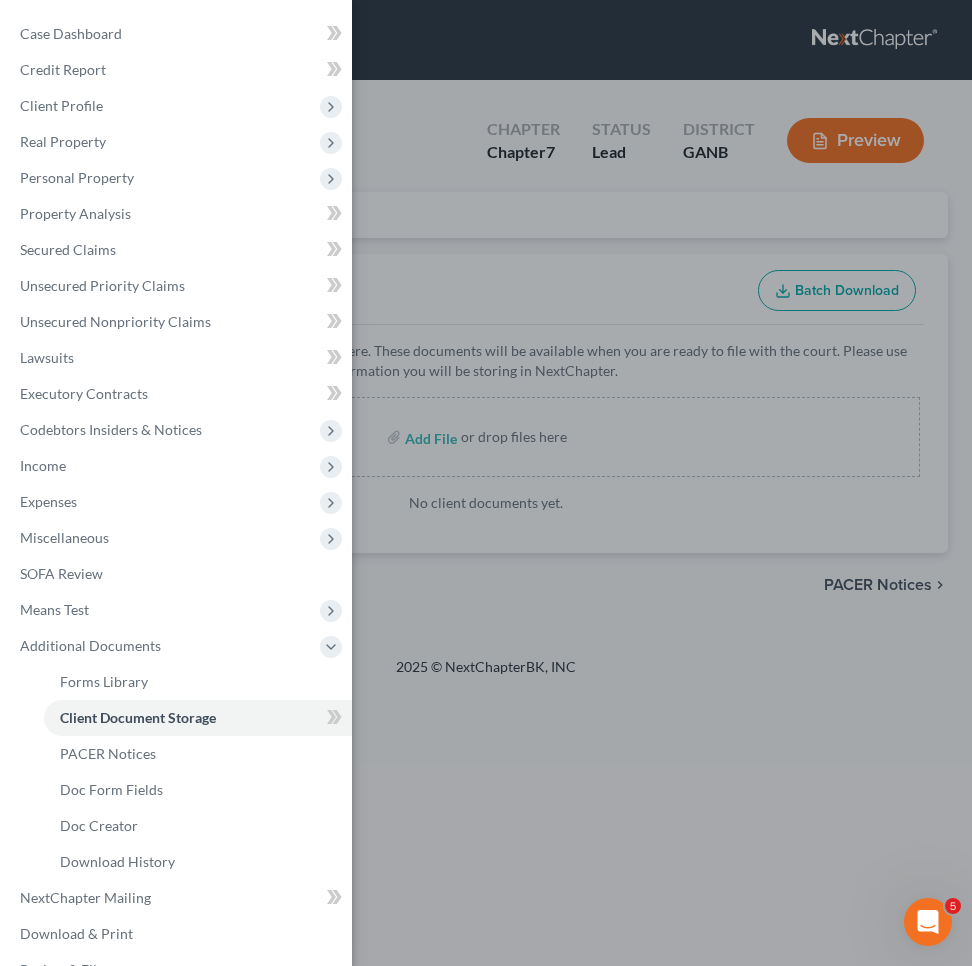 click on "Case Dashboard
Payments
Invoices
Payments
Payments
Credit Report
Client Profile" at bounding box center [486, 483] 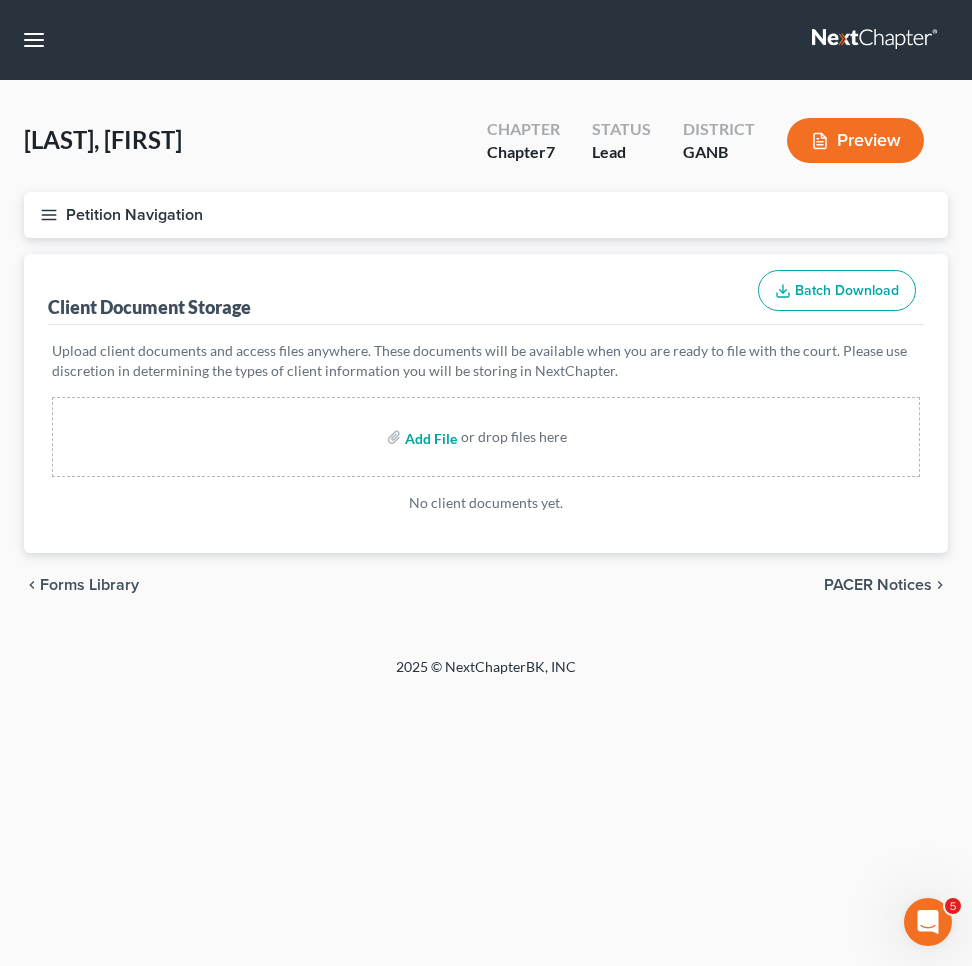 click at bounding box center (429, 437) 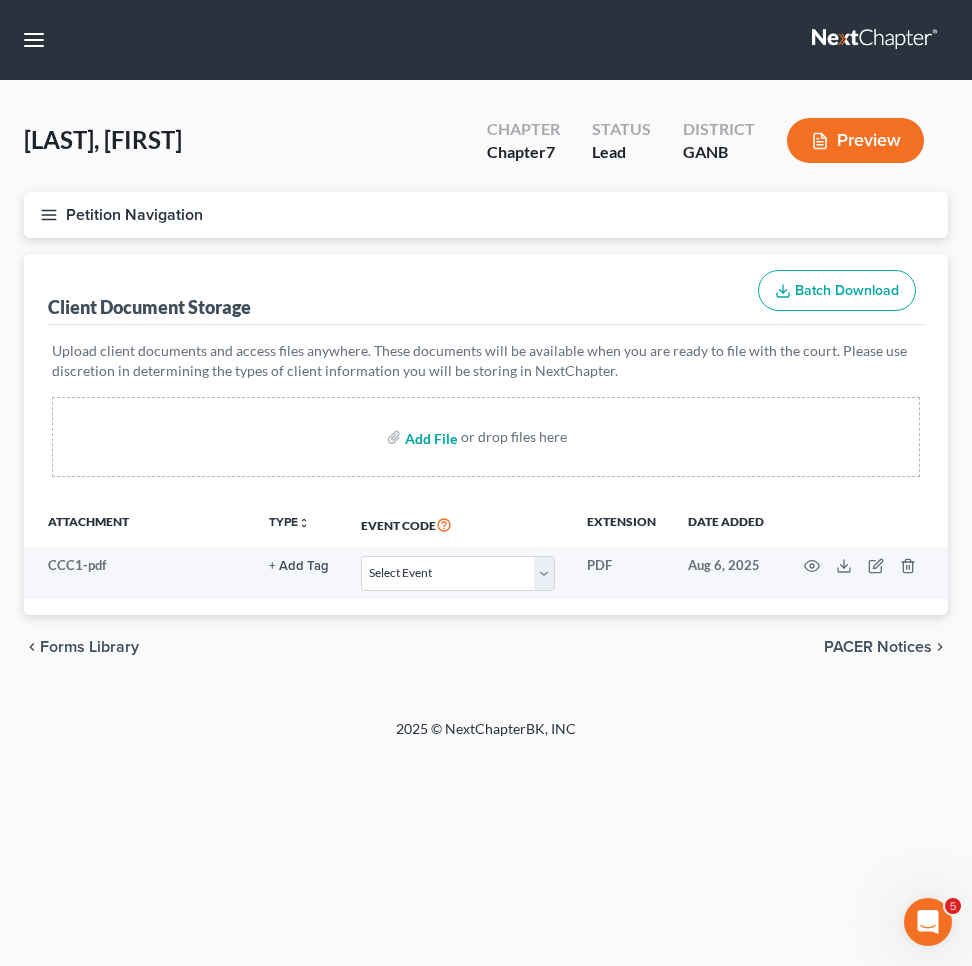 click at bounding box center (429, 437) 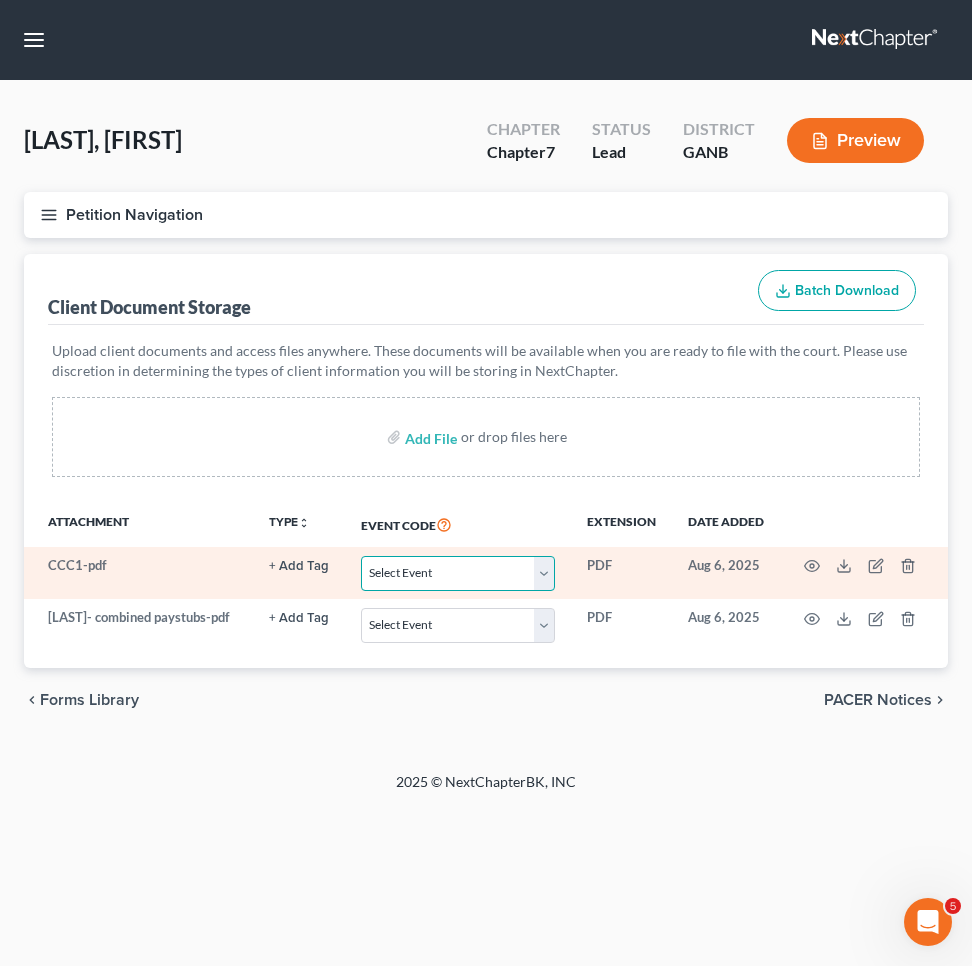 select on "5" 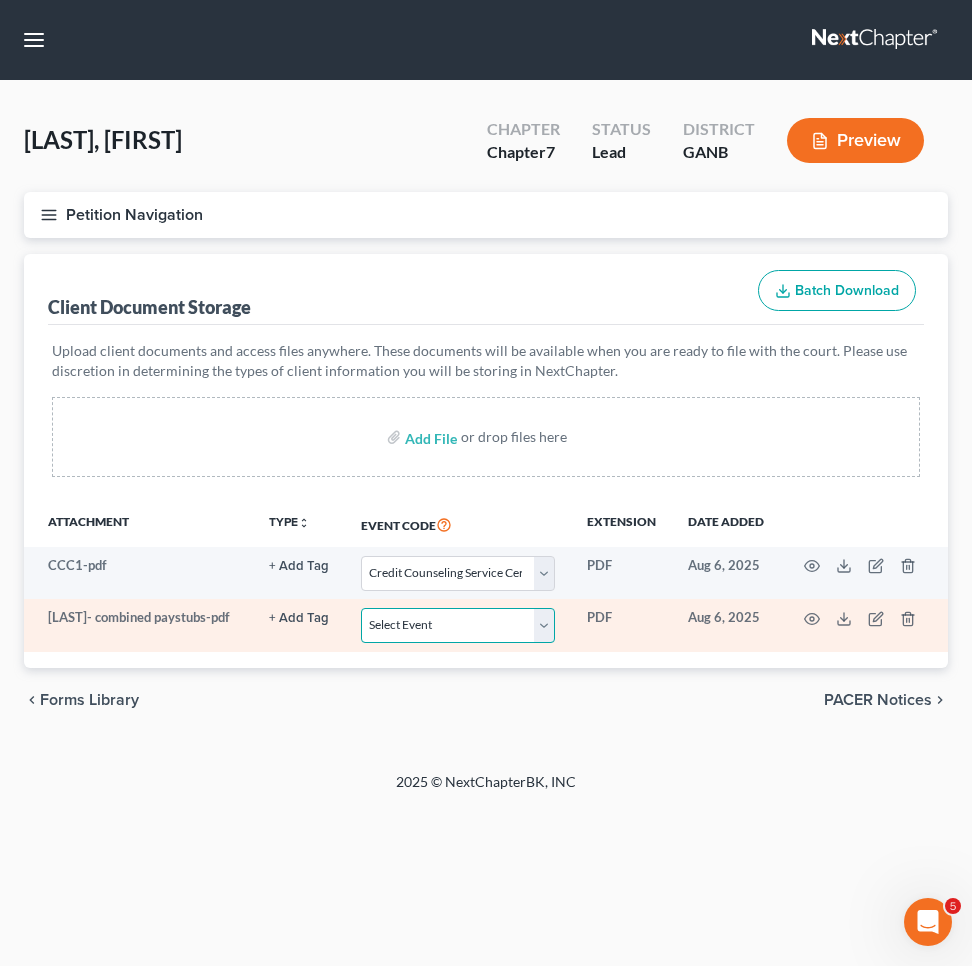 select on "35" 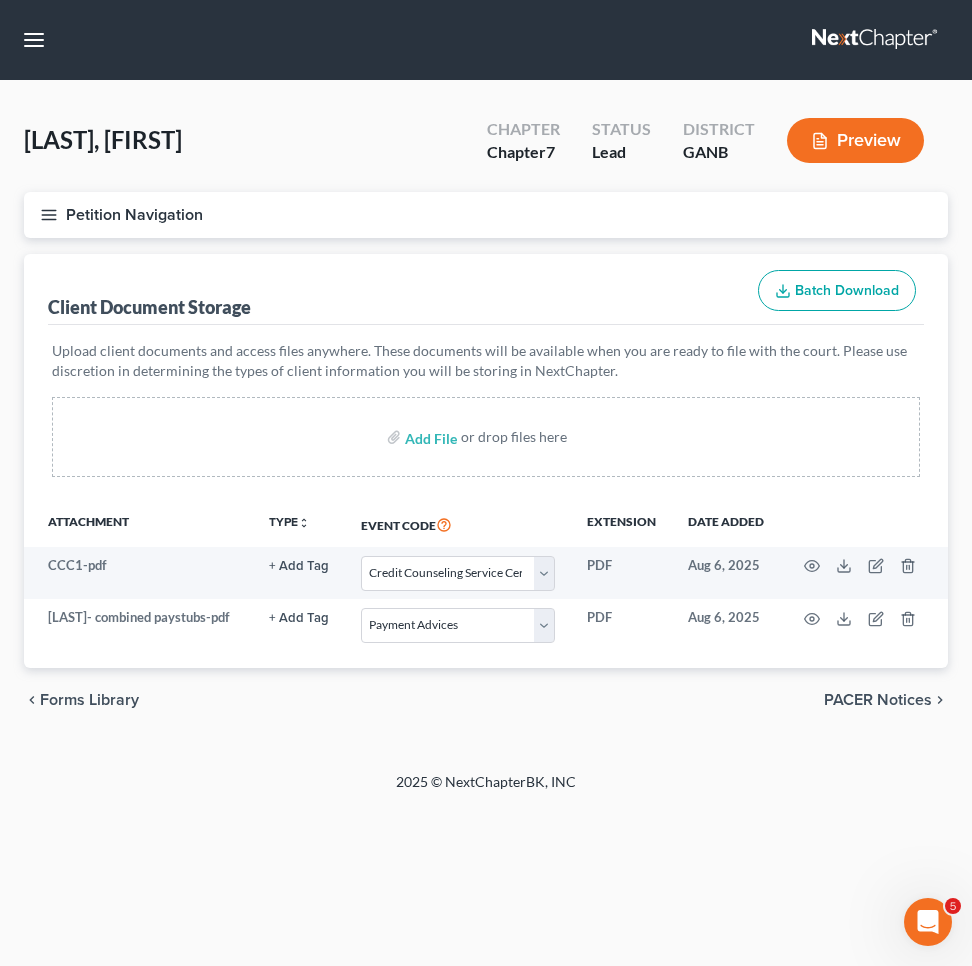 click on "Petition Navigation" at bounding box center [486, 215] 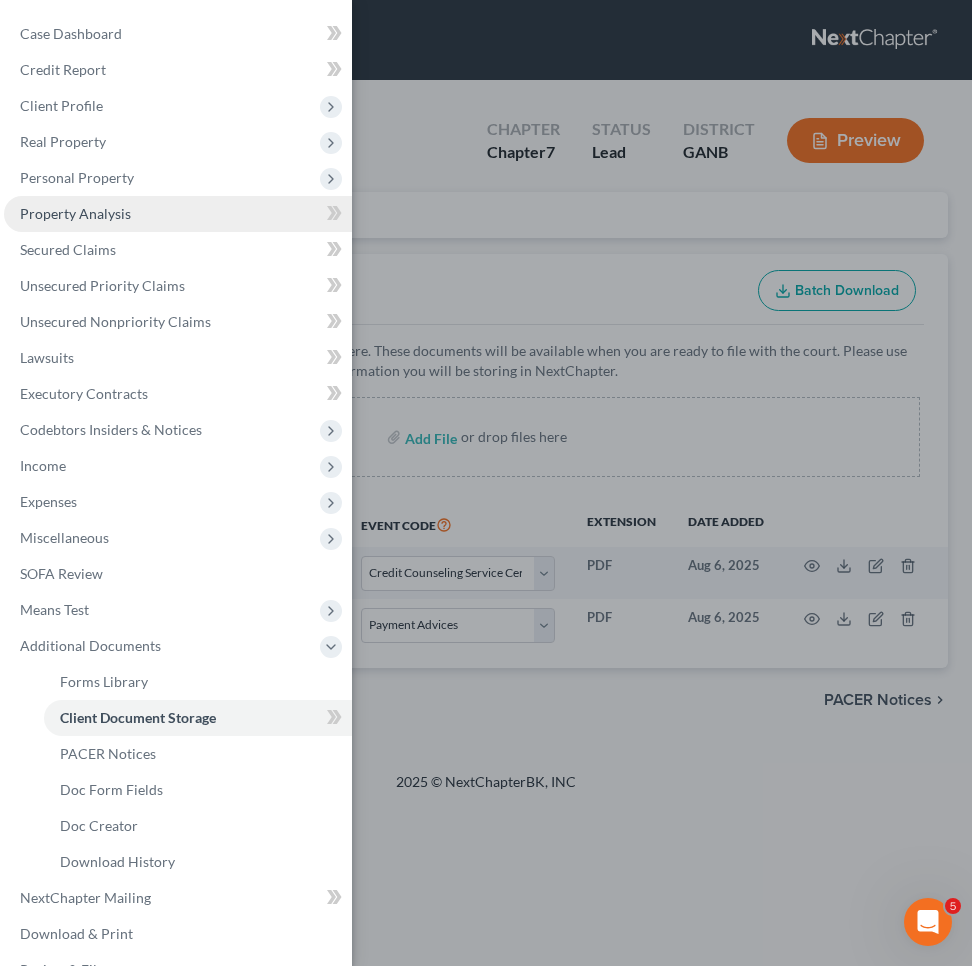 click on "Property Analysis" at bounding box center (75, 213) 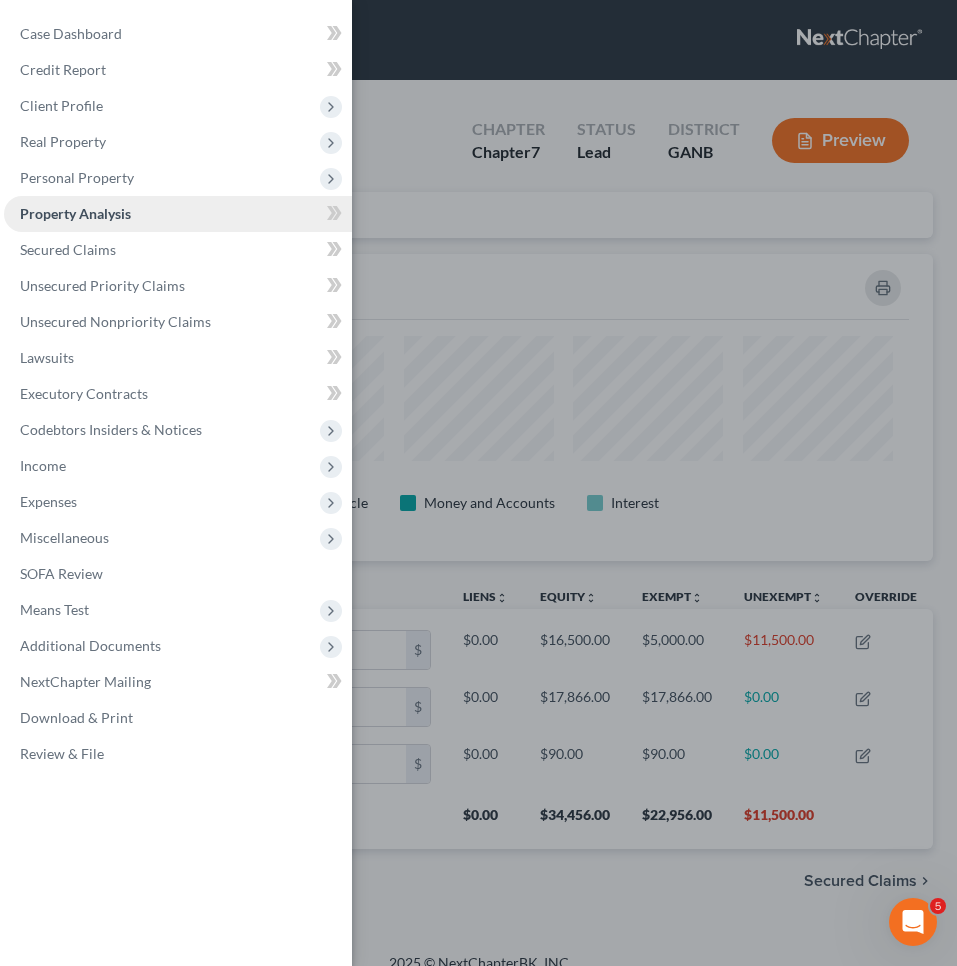 scroll, scrollTop: 999693, scrollLeft: 999091, axis: both 